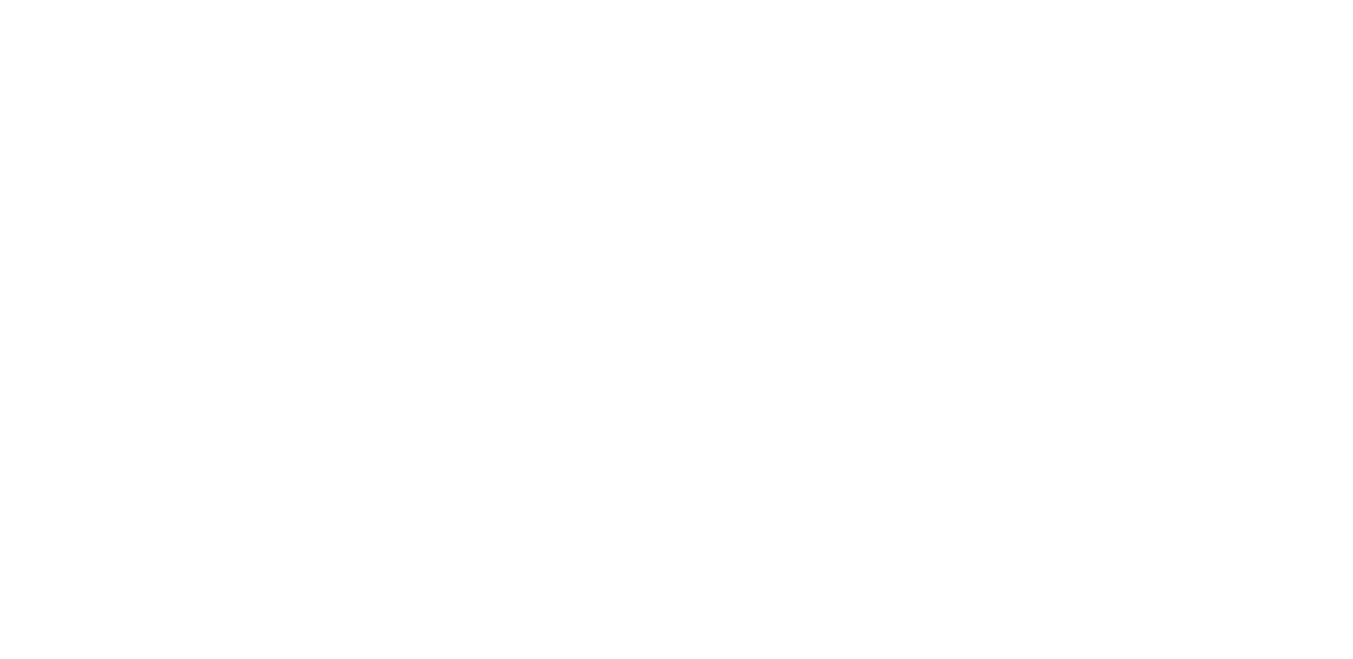scroll, scrollTop: 0, scrollLeft: 0, axis: both 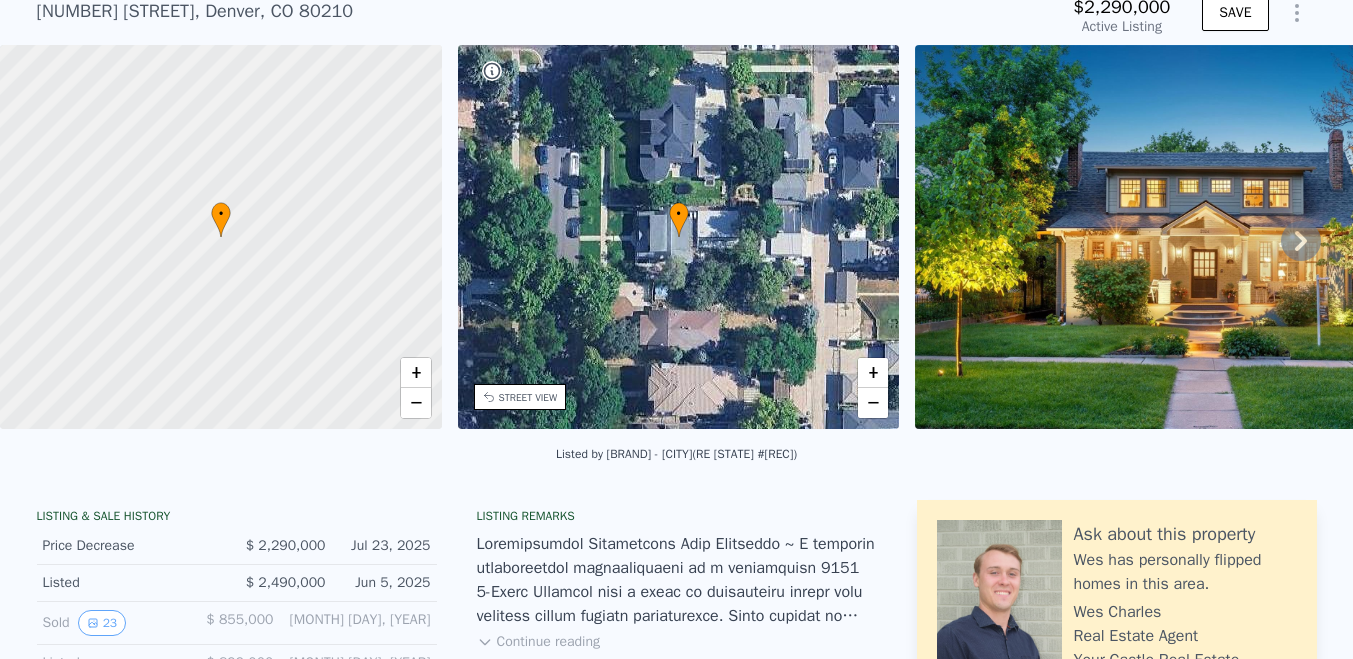 click 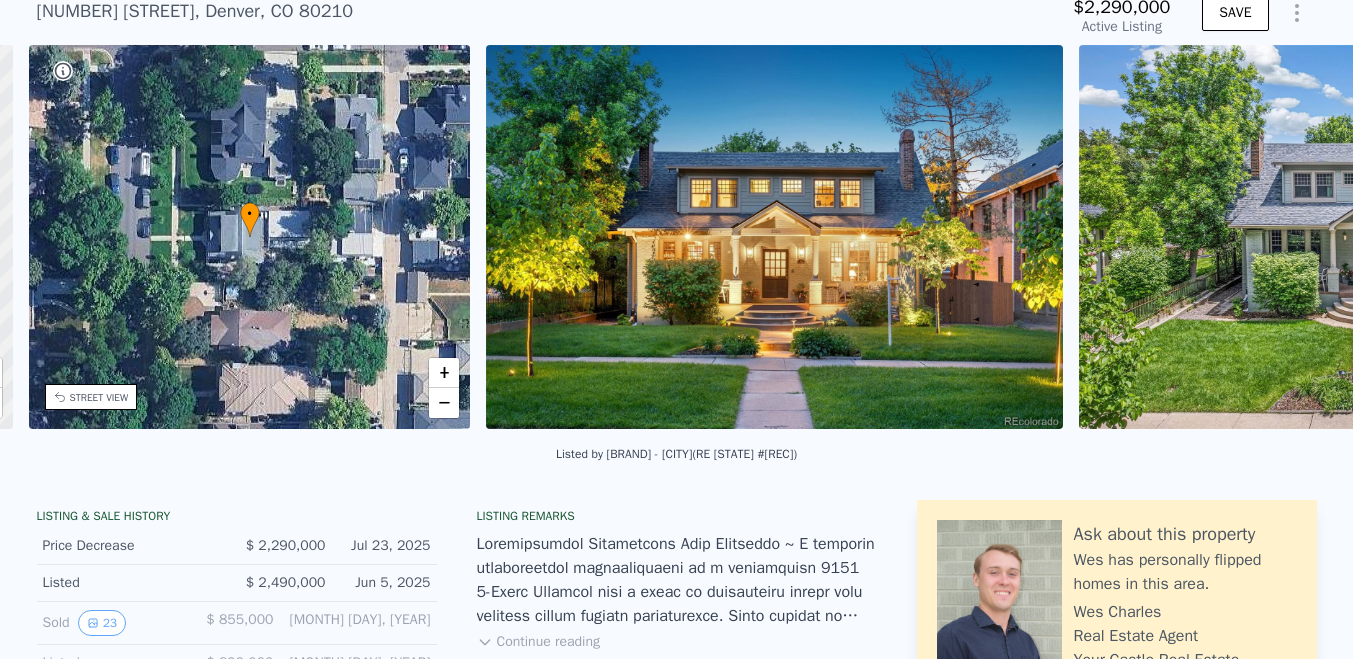 scroll, scrollTop: 0, scrollLeft: 465, axis: horizontal 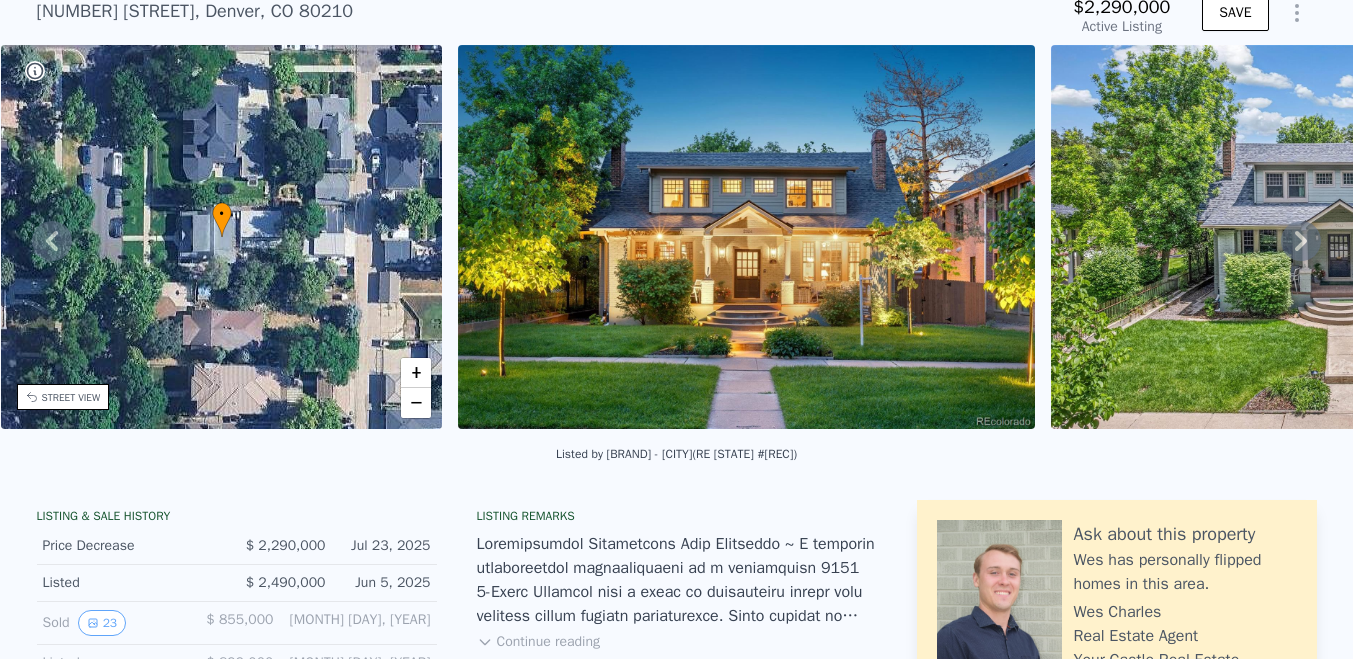 click 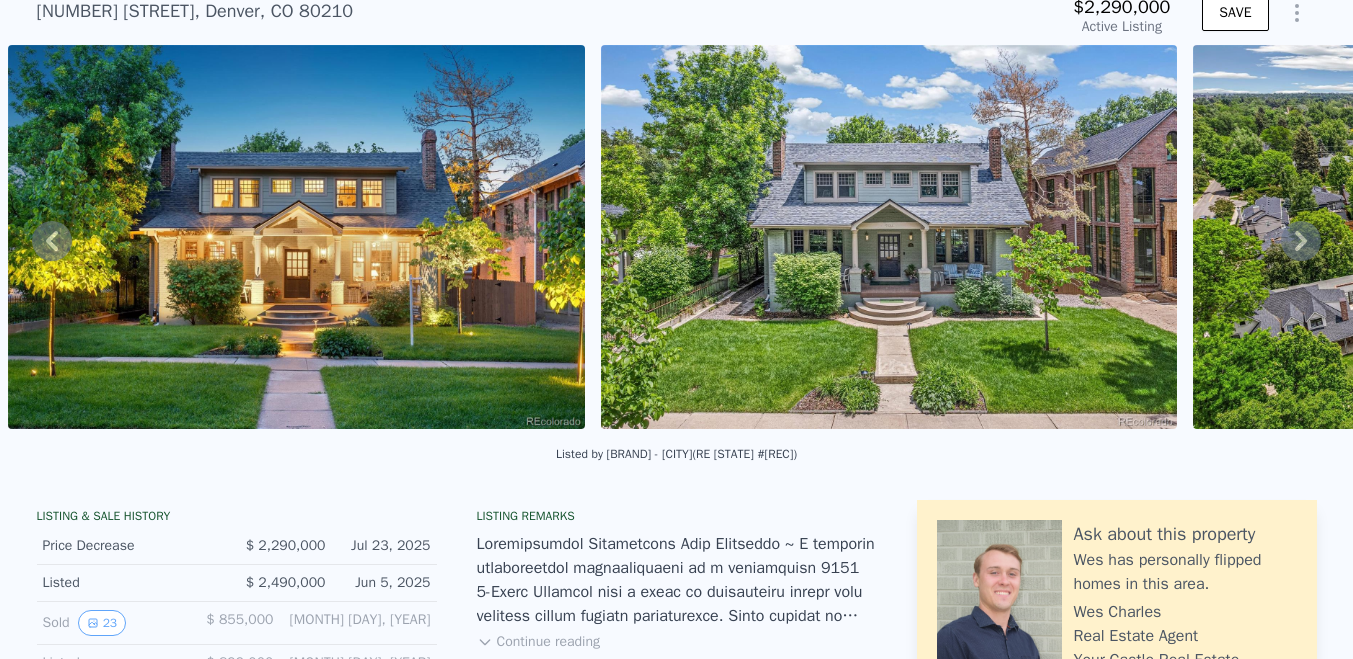 click 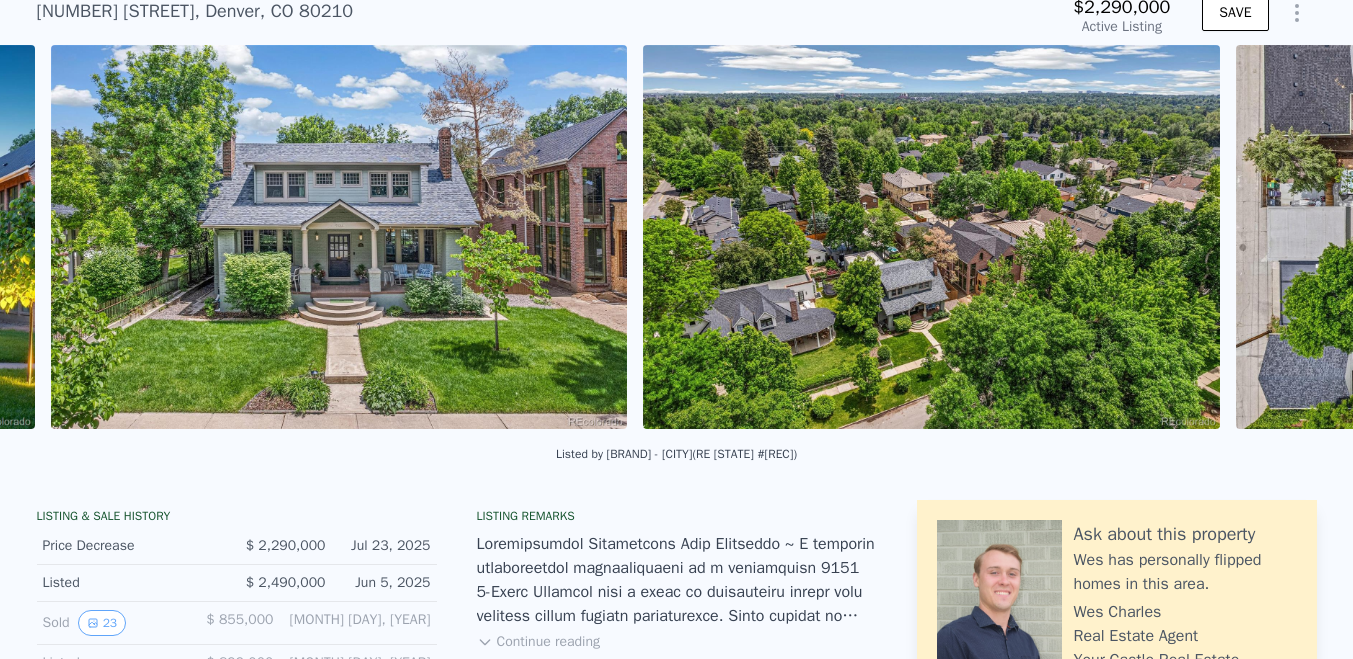 scroll, scrollTop: 0, scrollLeft: 1507, axis: horizontal 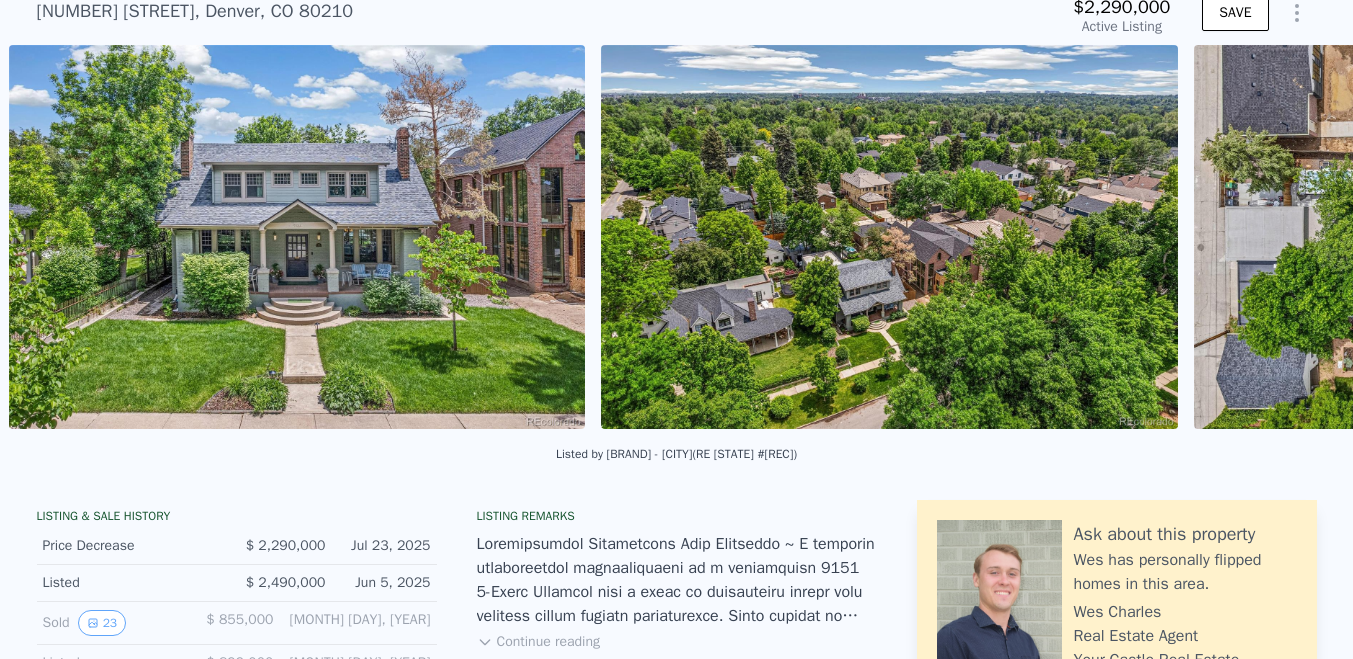 click at bounding box center (1482, 237) 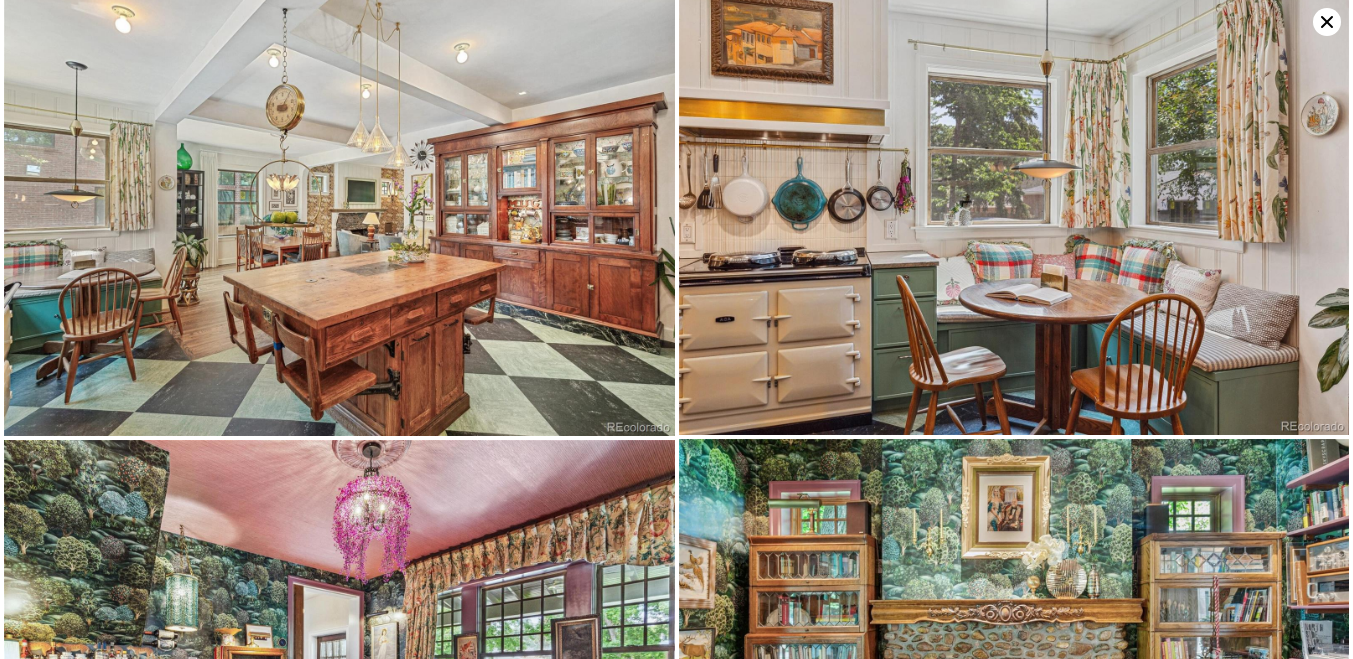 scroll, scrollTop: 3162, scrollLeft: 0, axis: vertical 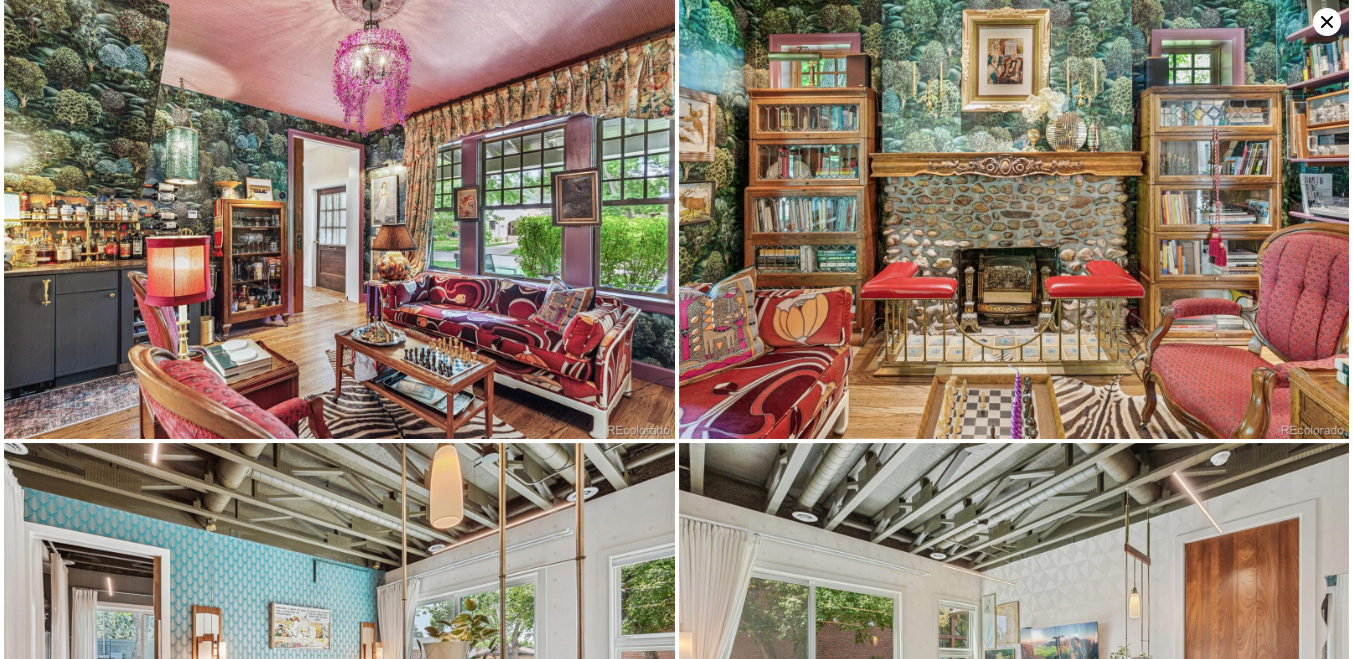 click 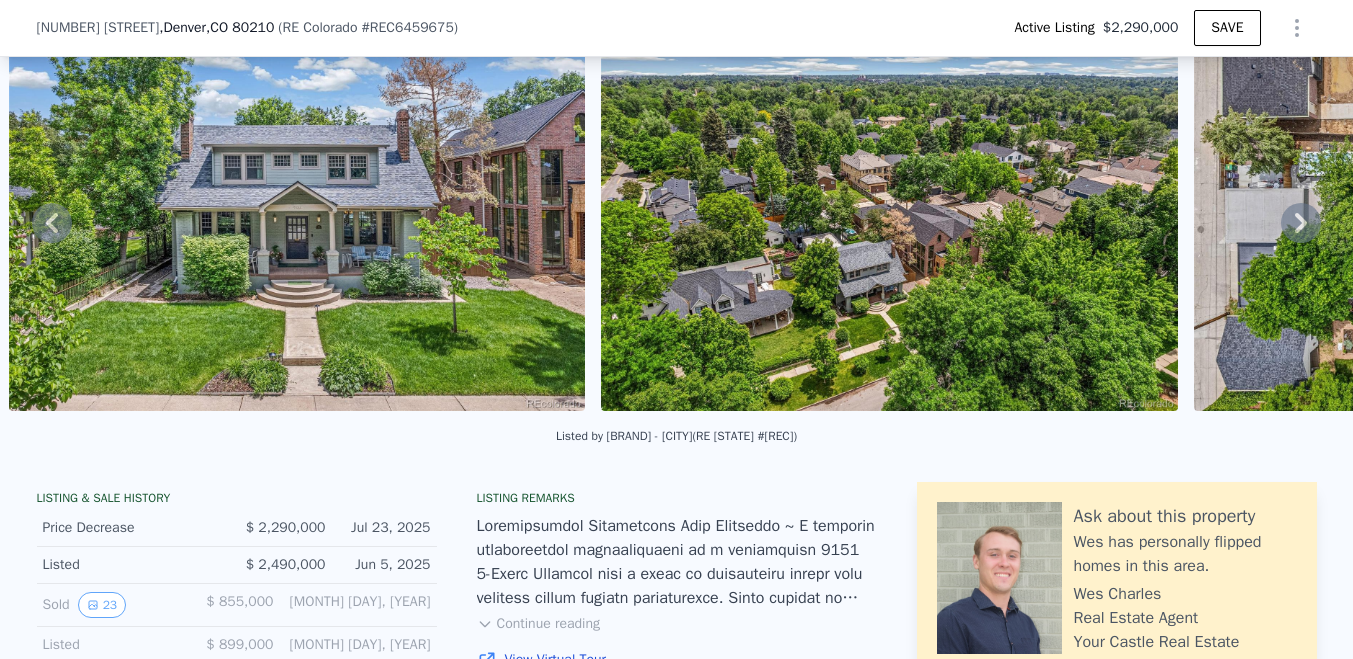 scroll, scrollTop: 206, scrollLeft: 0, axis: vertical 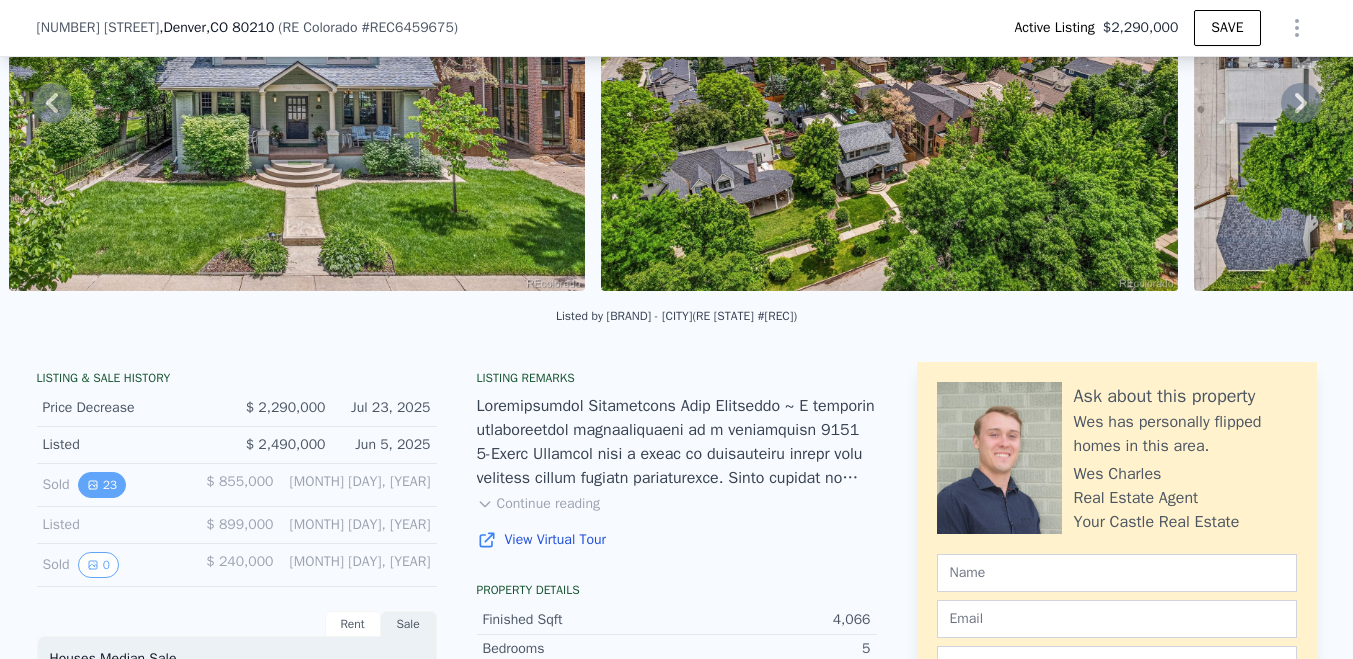 click on "23" at bounding box center (102, 485) 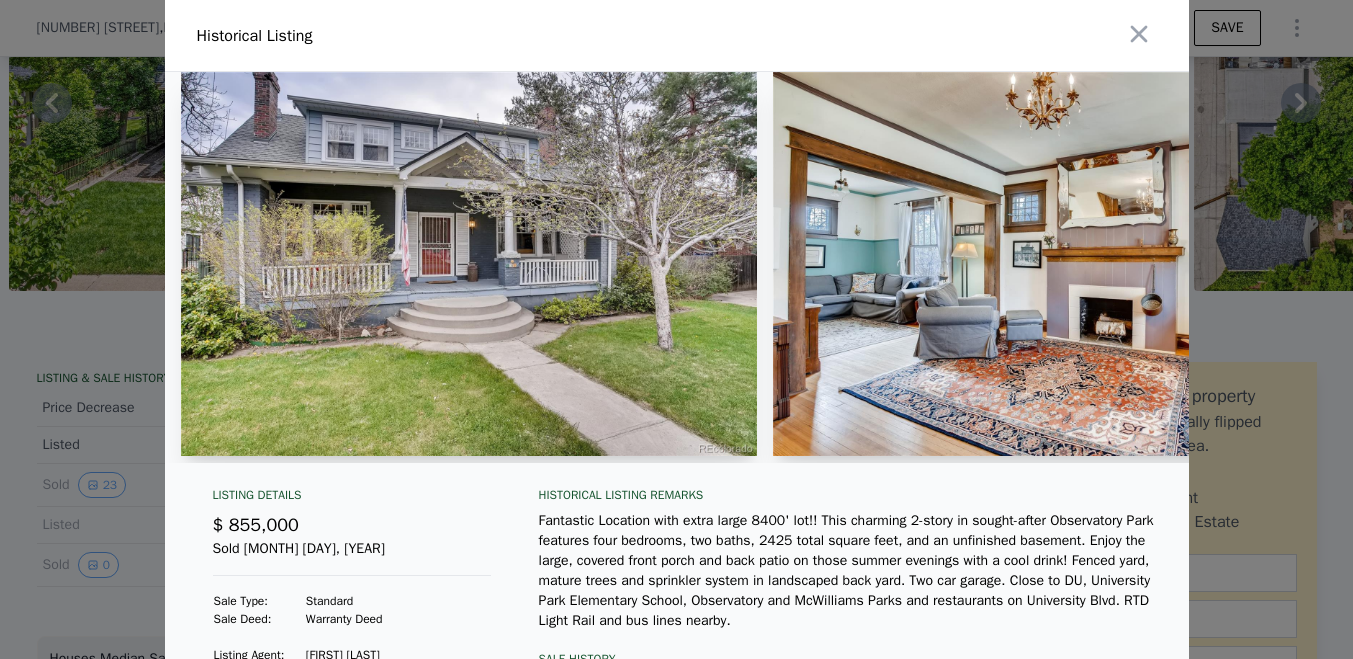 click at bounding box center [469, 264] 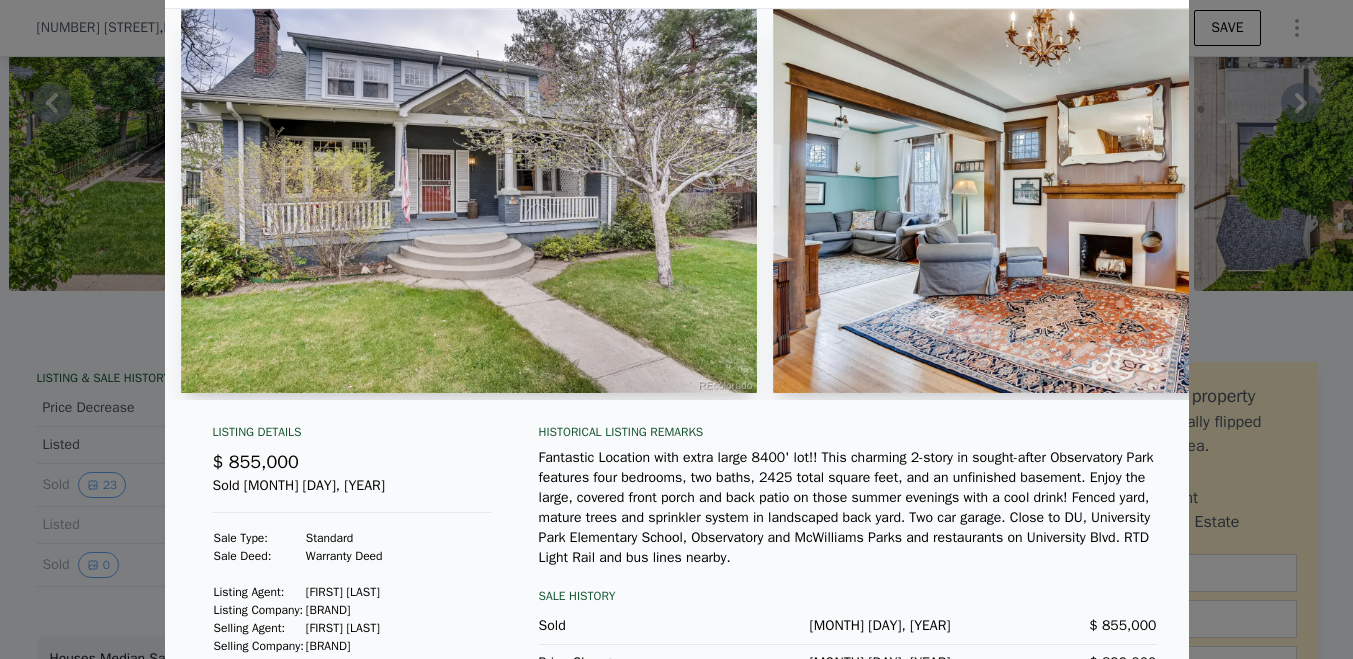 scroll, scrollTop: 66, scrollLeft: 0, axis: vertical 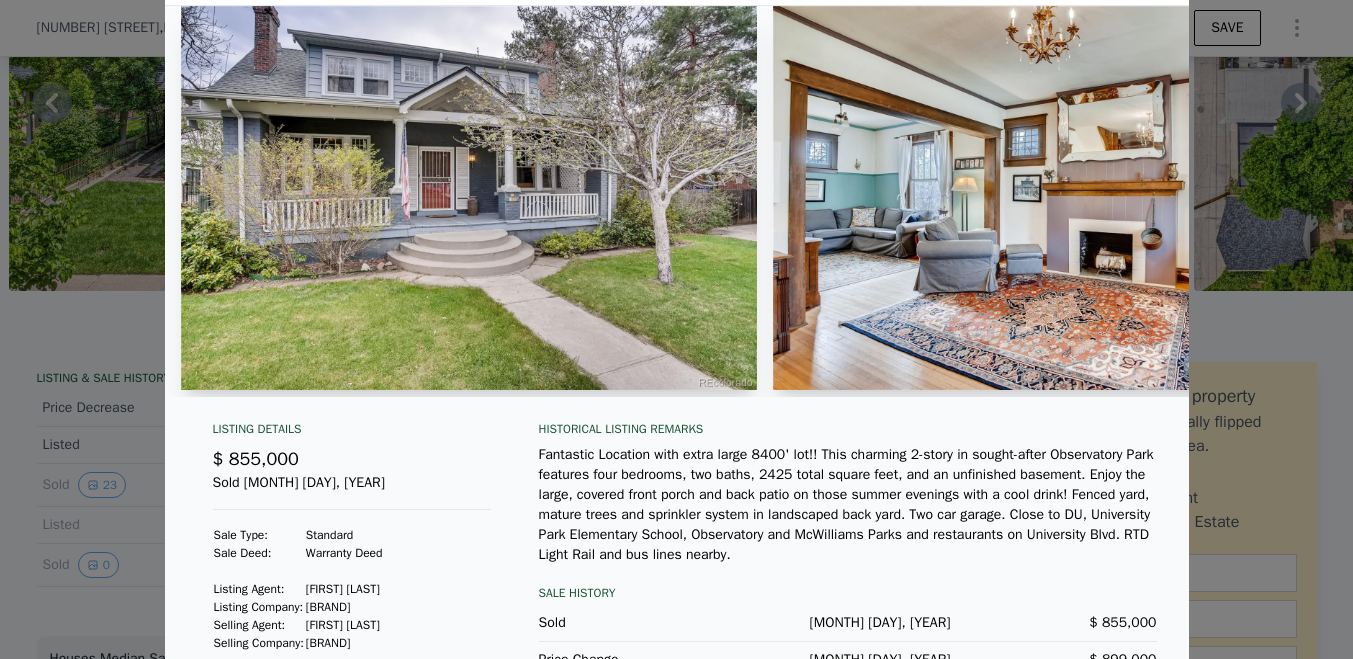 click at bounding box center (1061, 198) 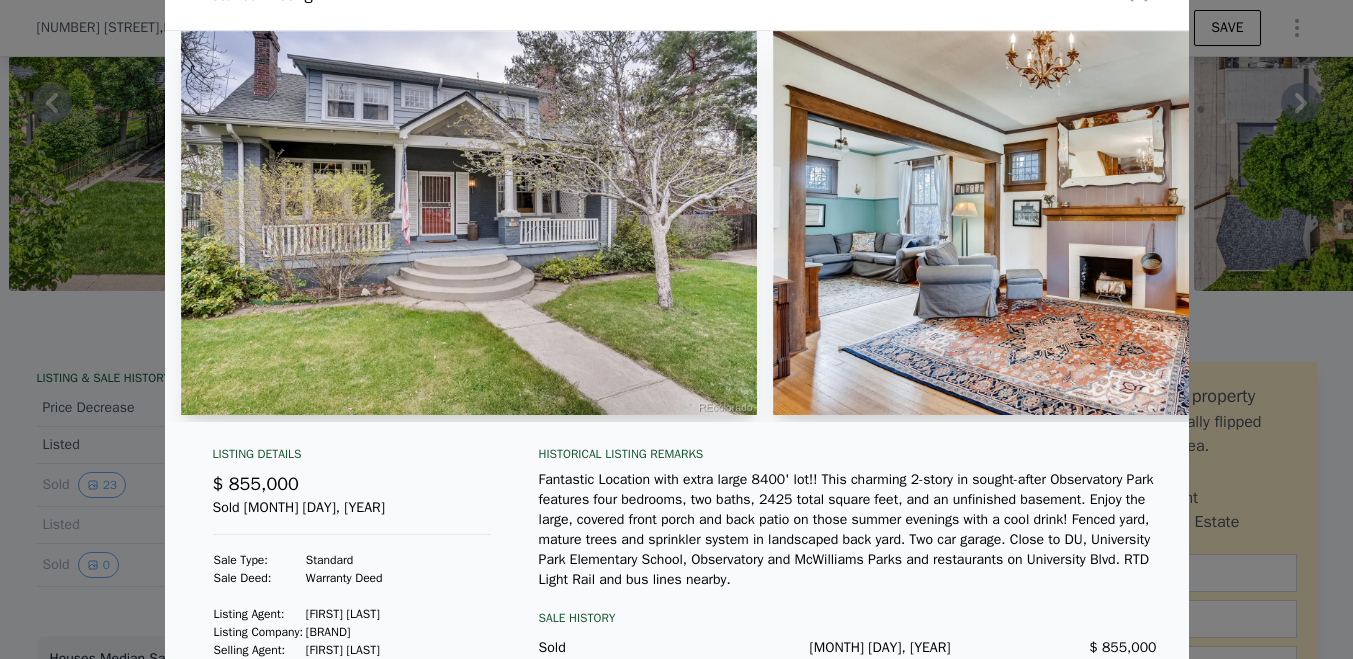 scroll, scrollTop: 0, scrollLeft: 0, axis: both 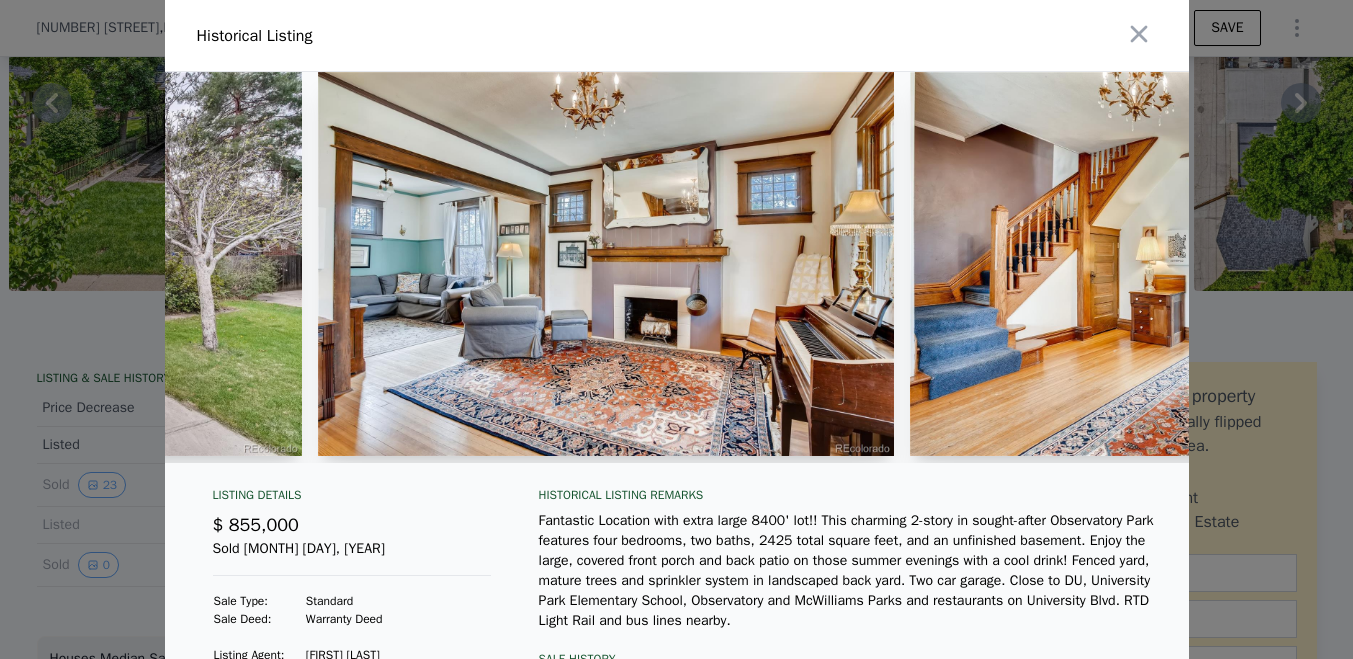 click at bounding box center [1198, 264] 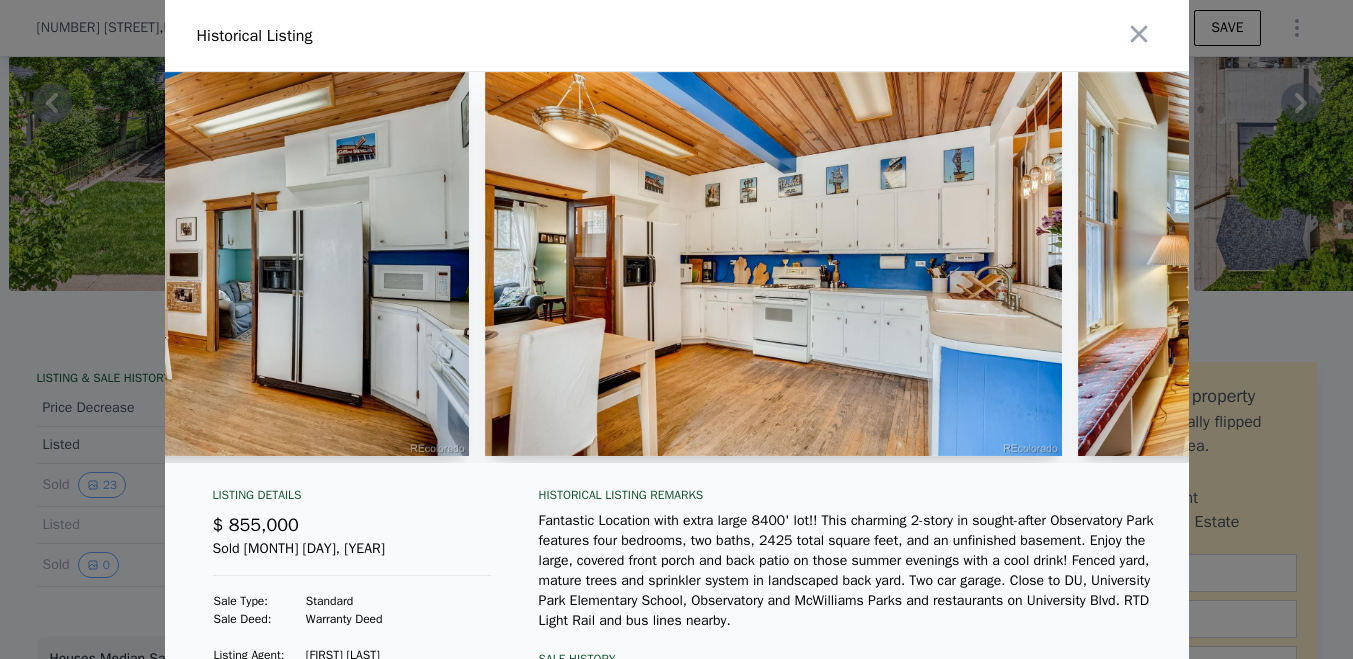 scroll, scrollTop: 0, scrollLeft: 6489, axis: horizontal 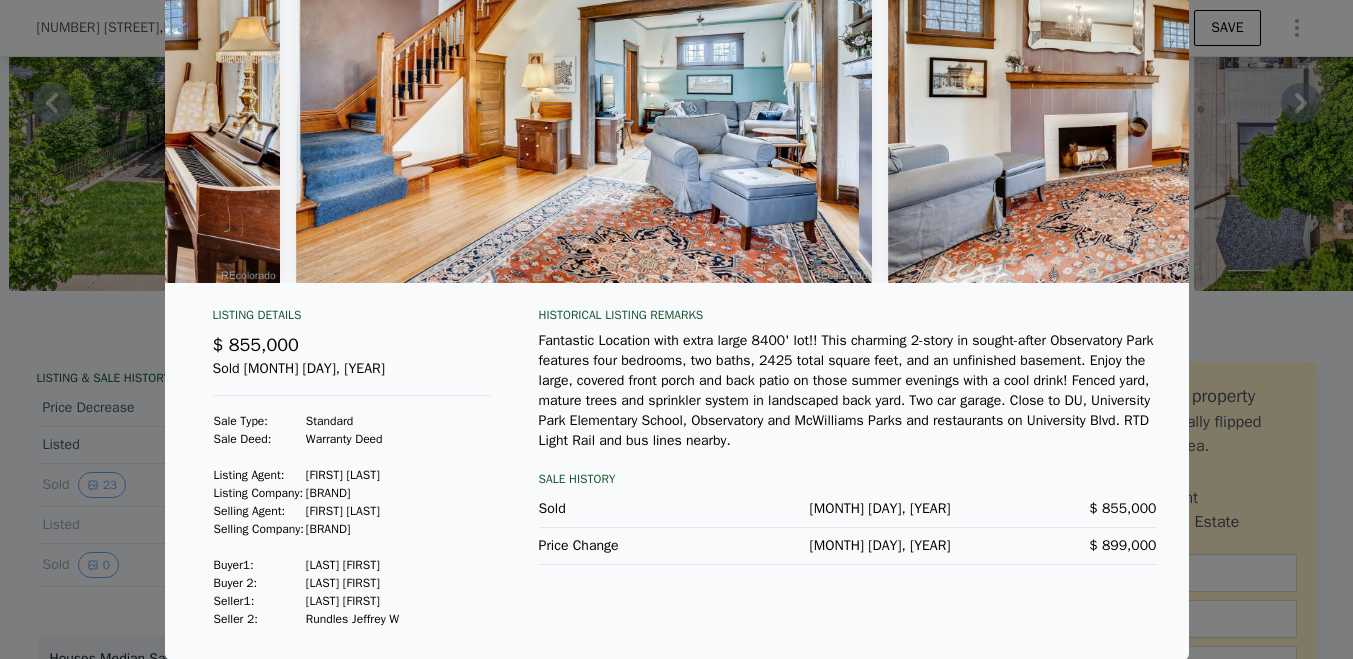 click at bounding box center (676, 329) 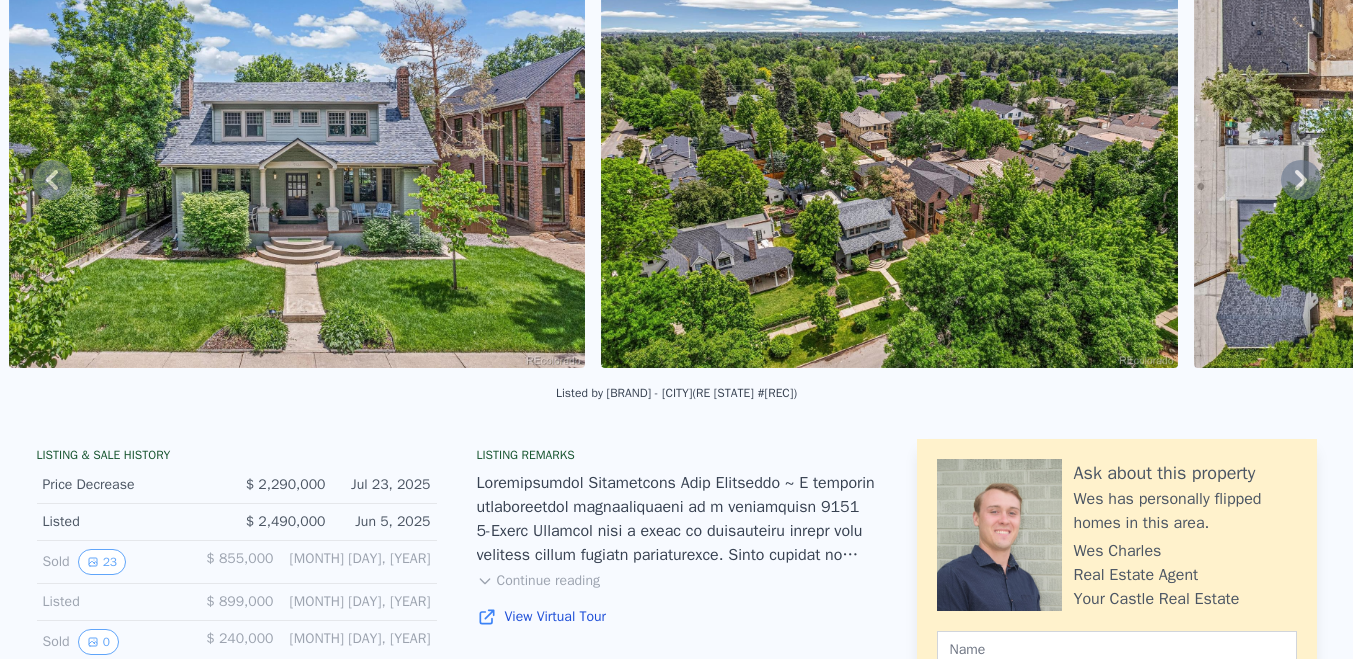 scroll, scrollTop: 7, scrollLeft: 0, axis: vertical 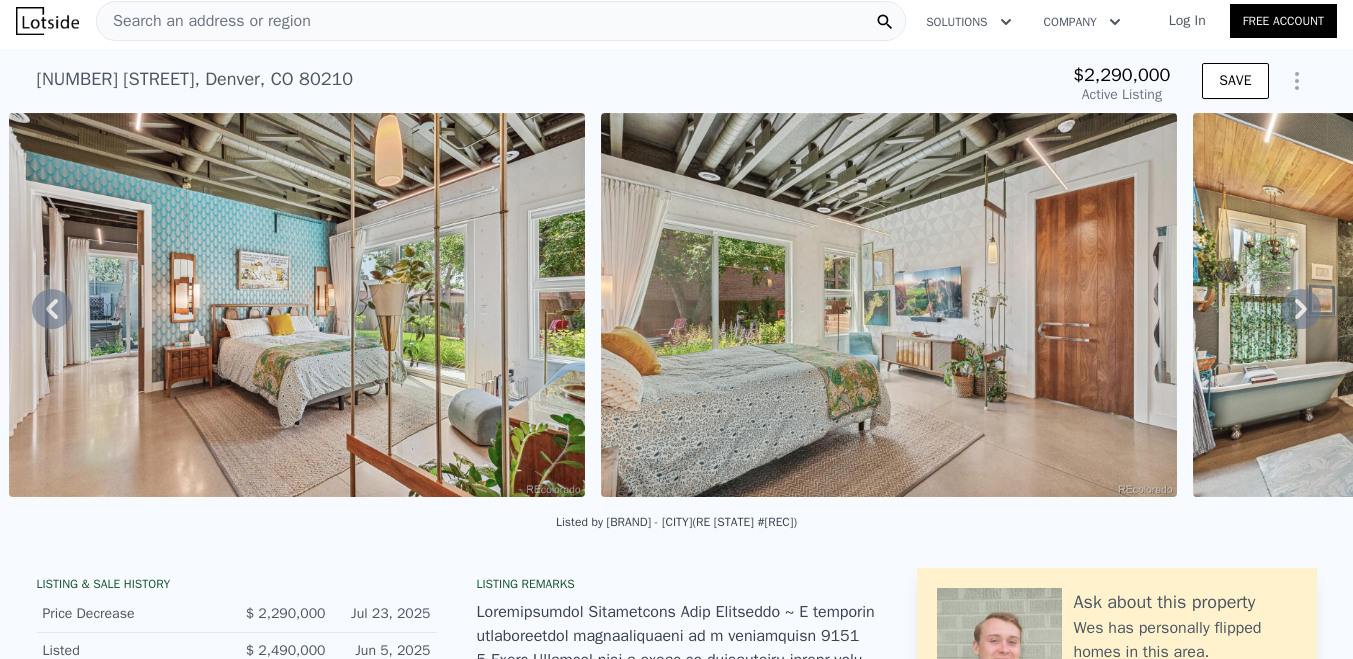 click on "Search an address or region" at bounding box center (204, 21) 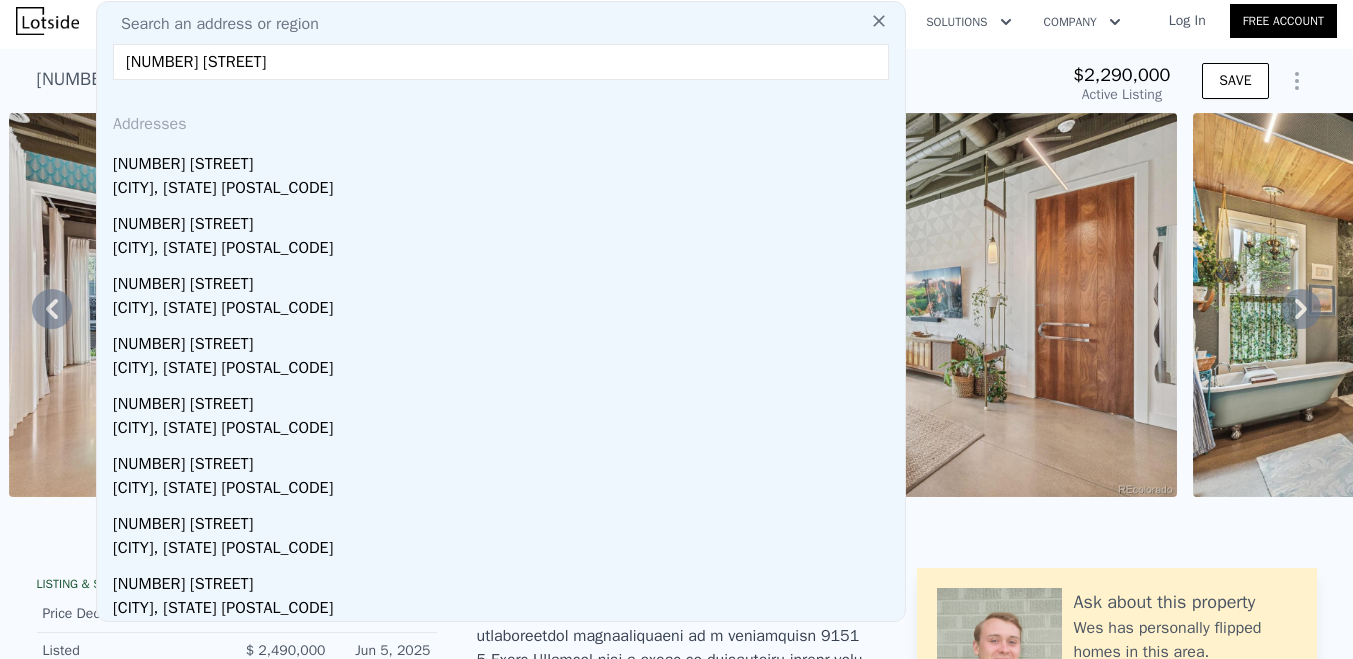 click on "[NUMBER] [STREET]" at bounding box center (501, 62) 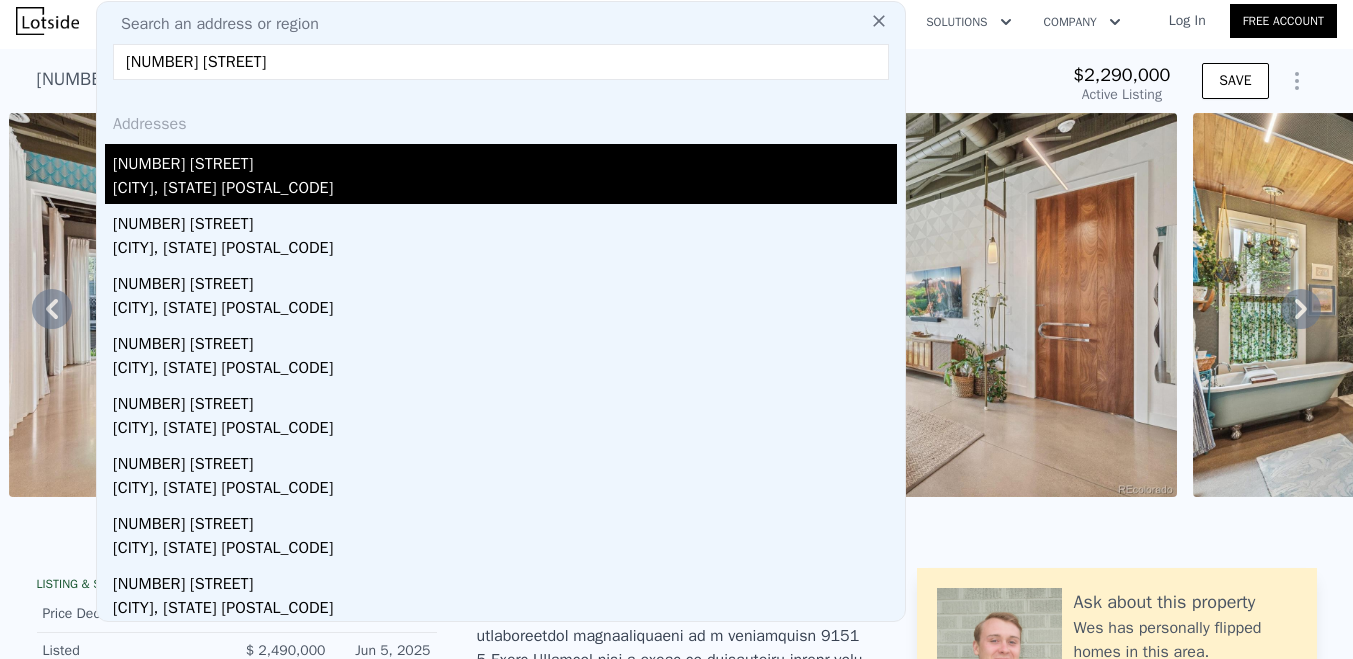 type on "[NUMBER] [STREET]" 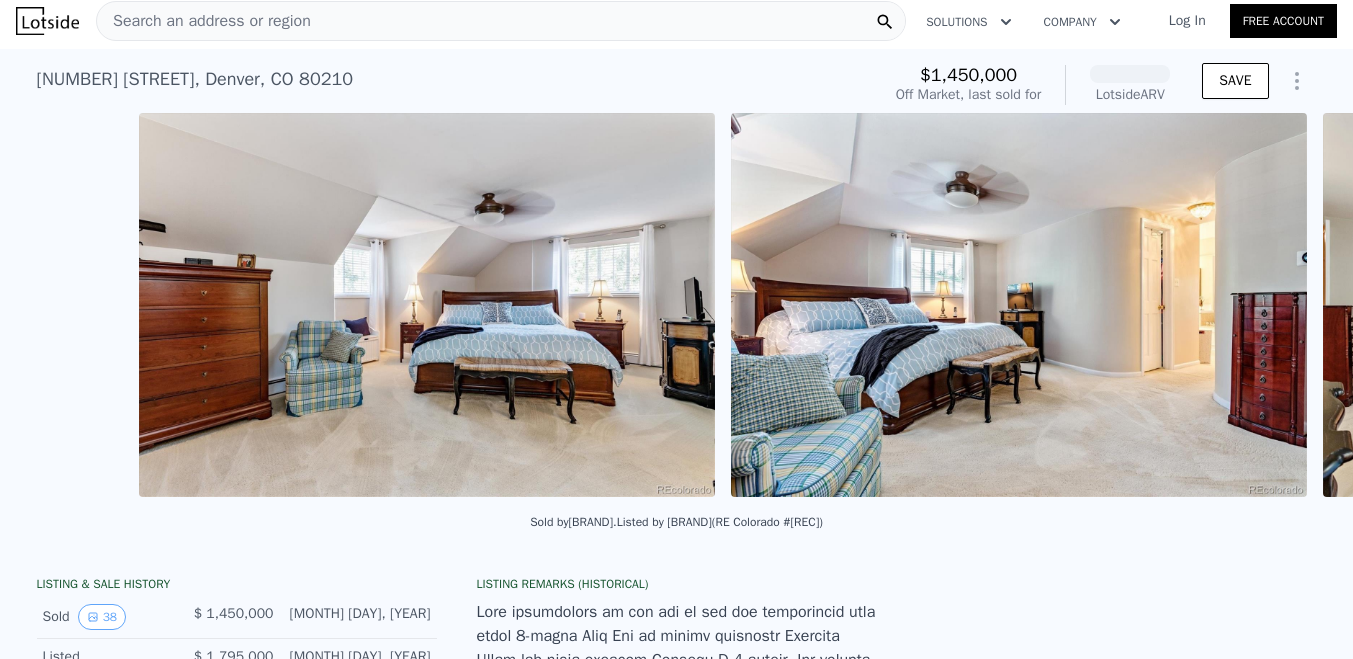 scroll, scrollTop: 0, scrollLeft: 10524, axis: horizontal 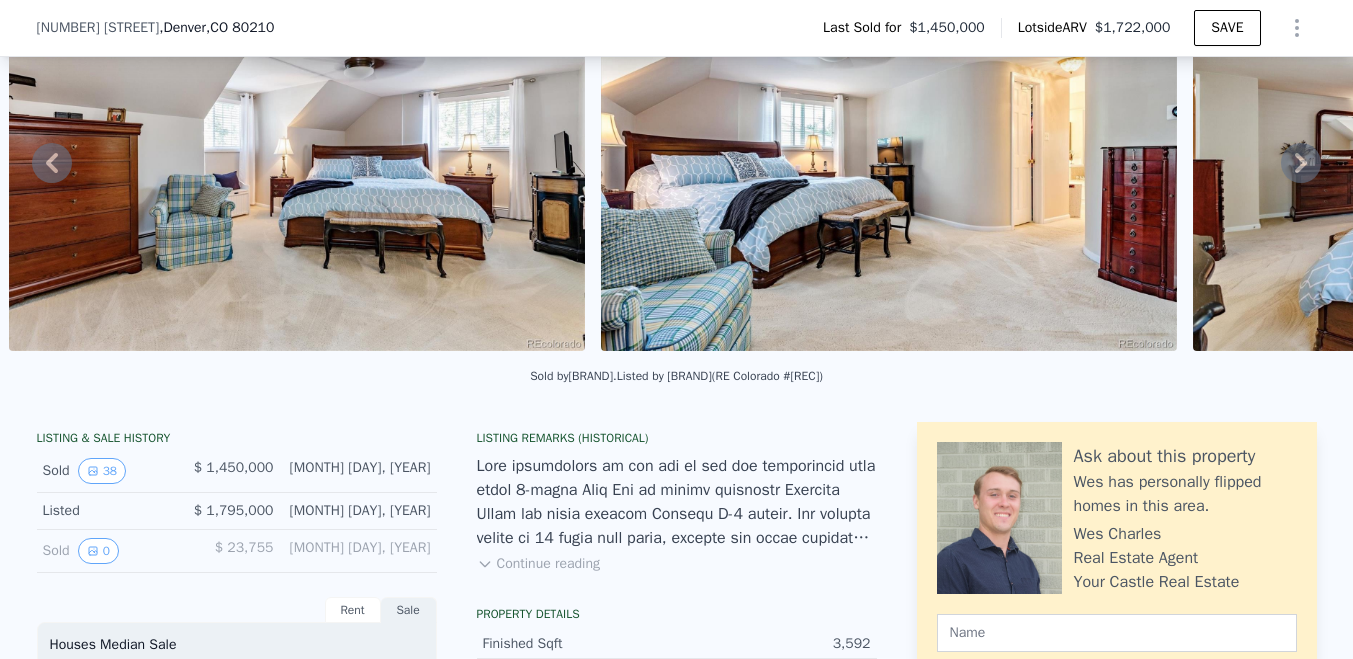 click on "Sold 0" at bounding box center (114, 551) 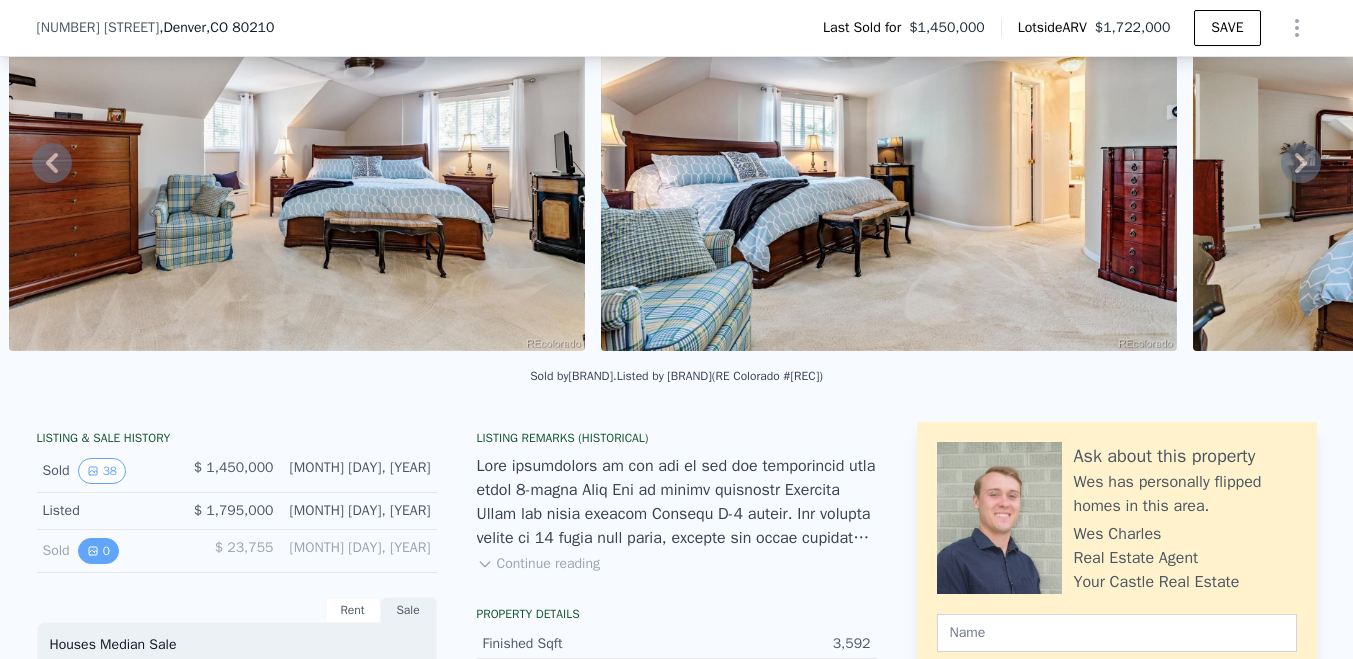 click on "0" at bounding box center (98, 551) 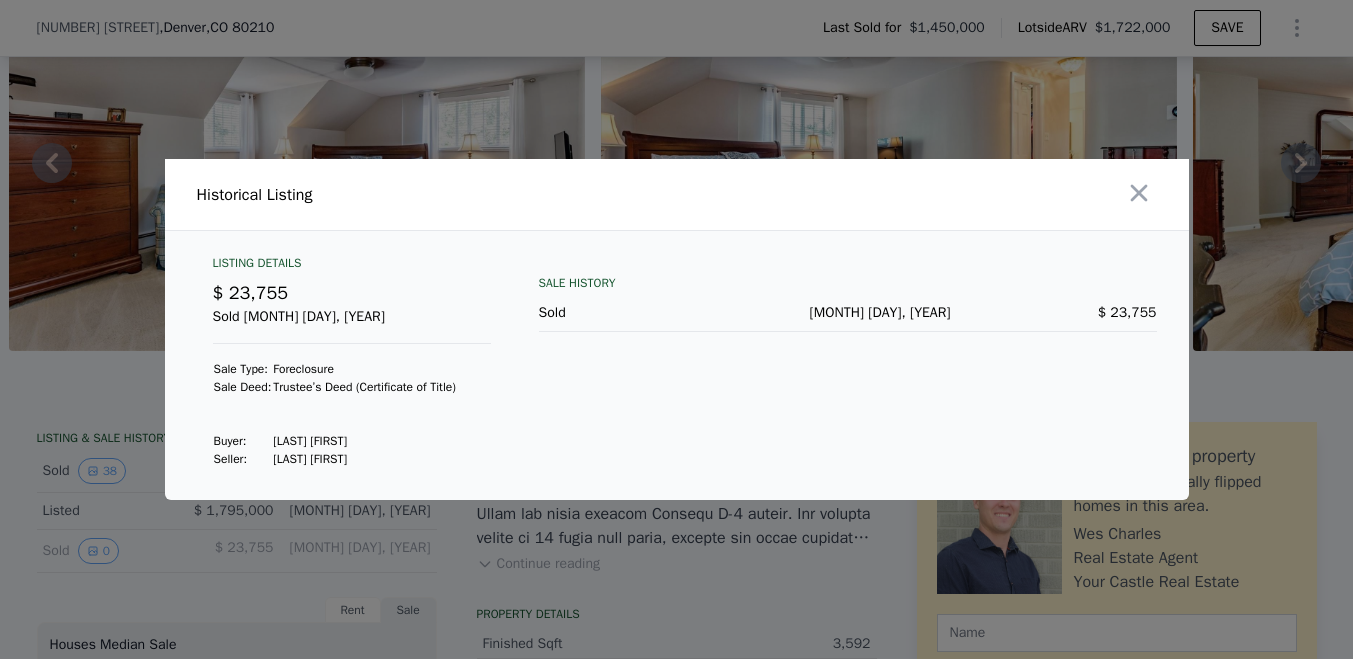 click 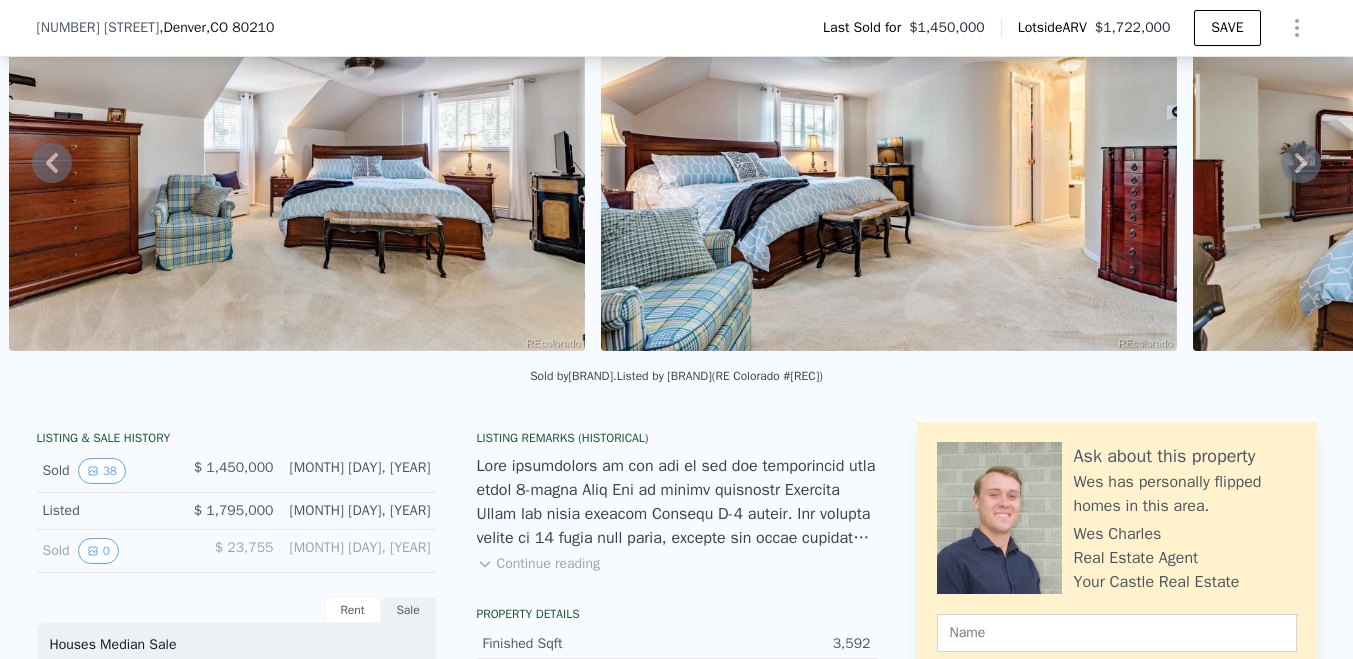 click at bounding box center (889, 159) 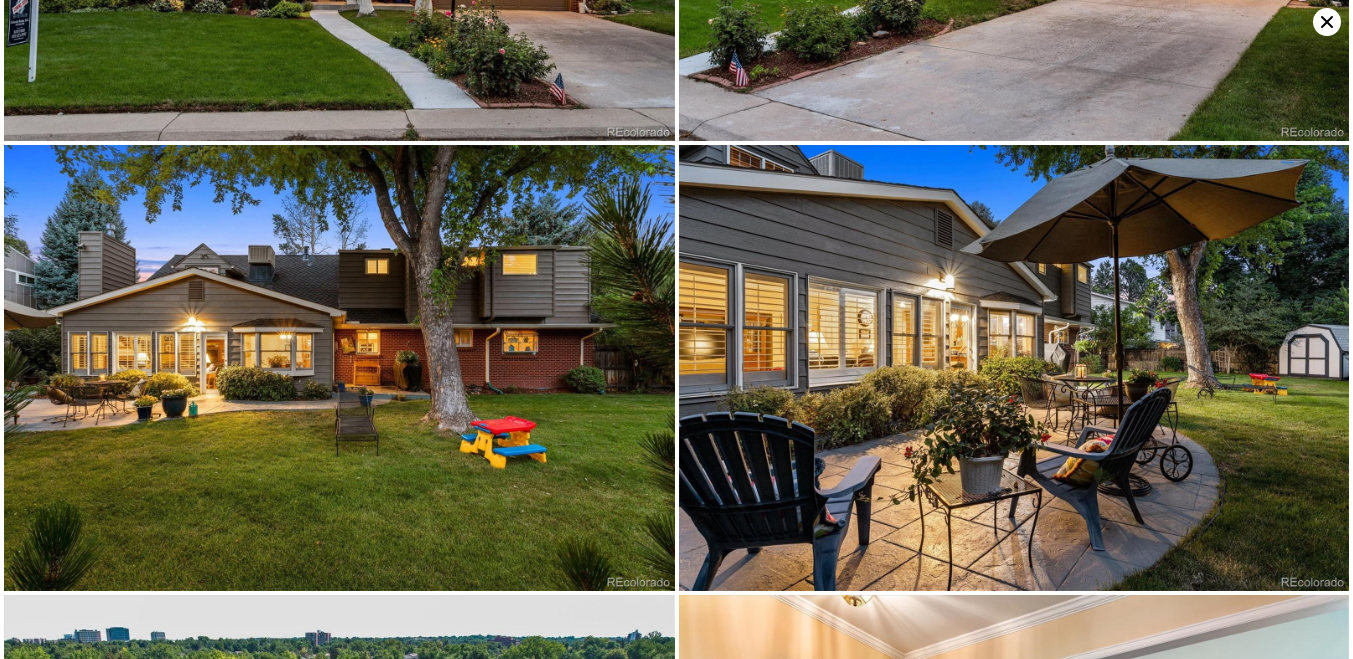 scroll, scrollTop: 450, scrollLeft: 0, axis: vertical 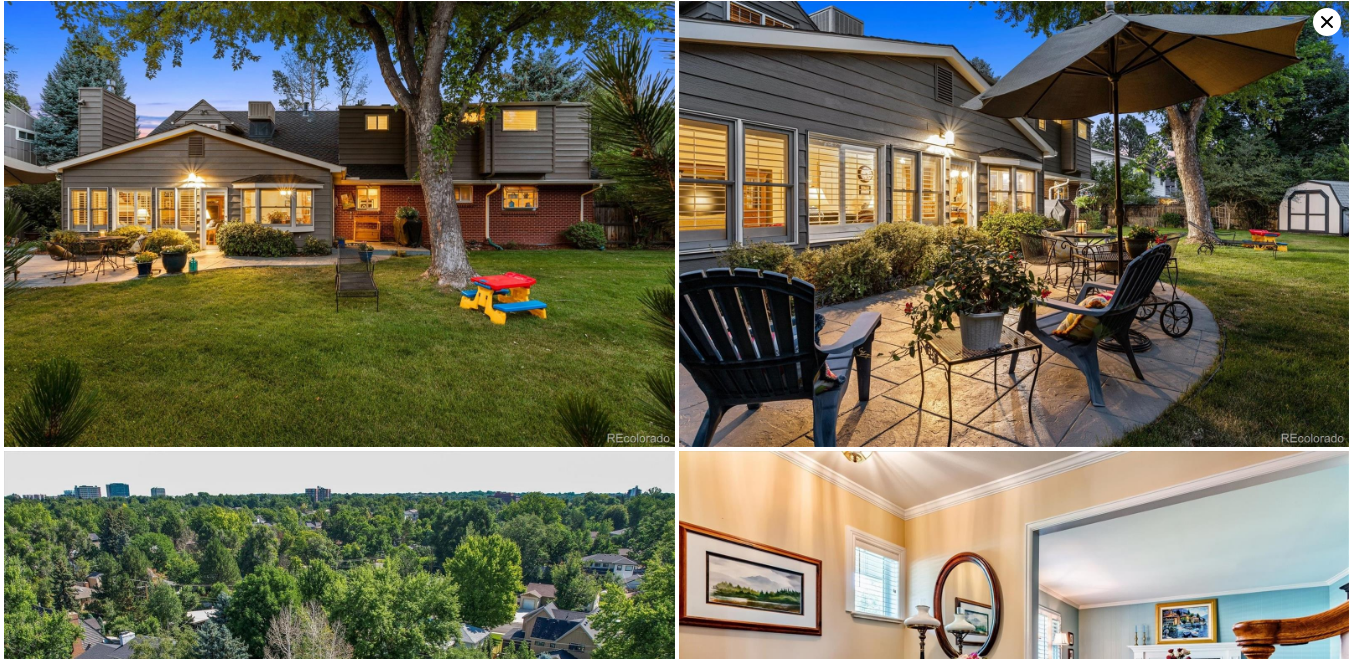 click 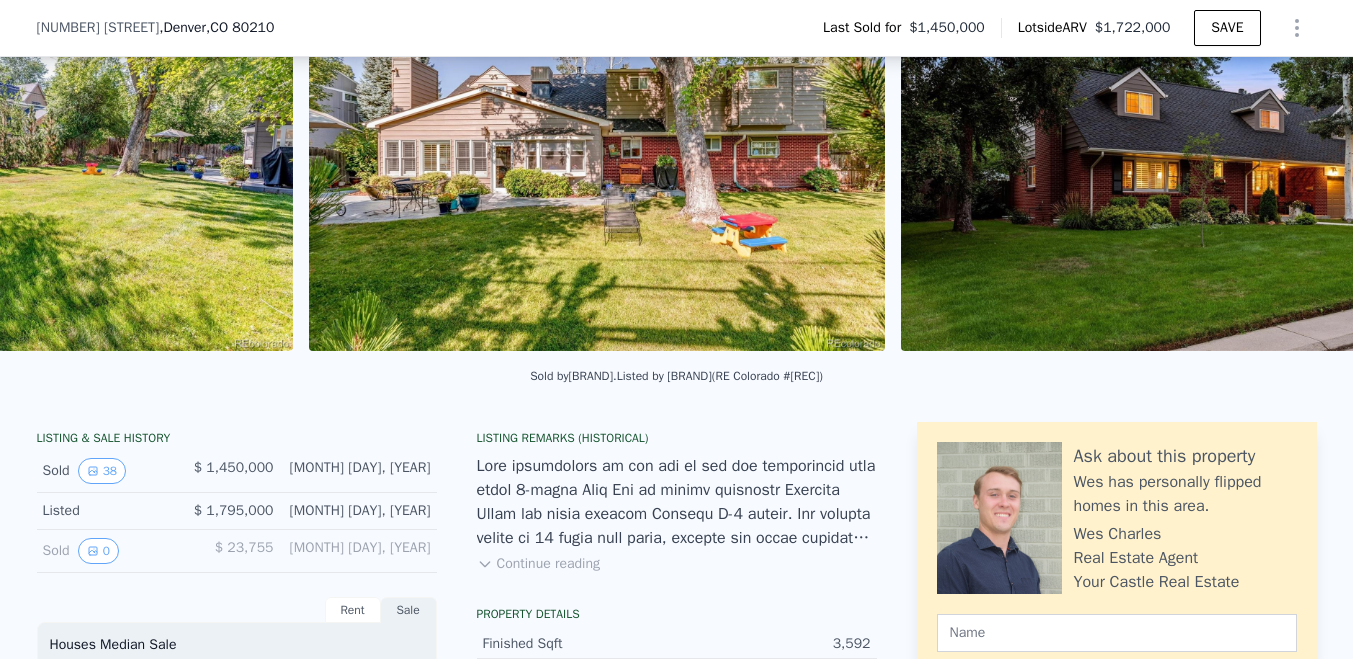 scroll, scrollTop: 0, scrollLeft: 19242, axis: horizontal 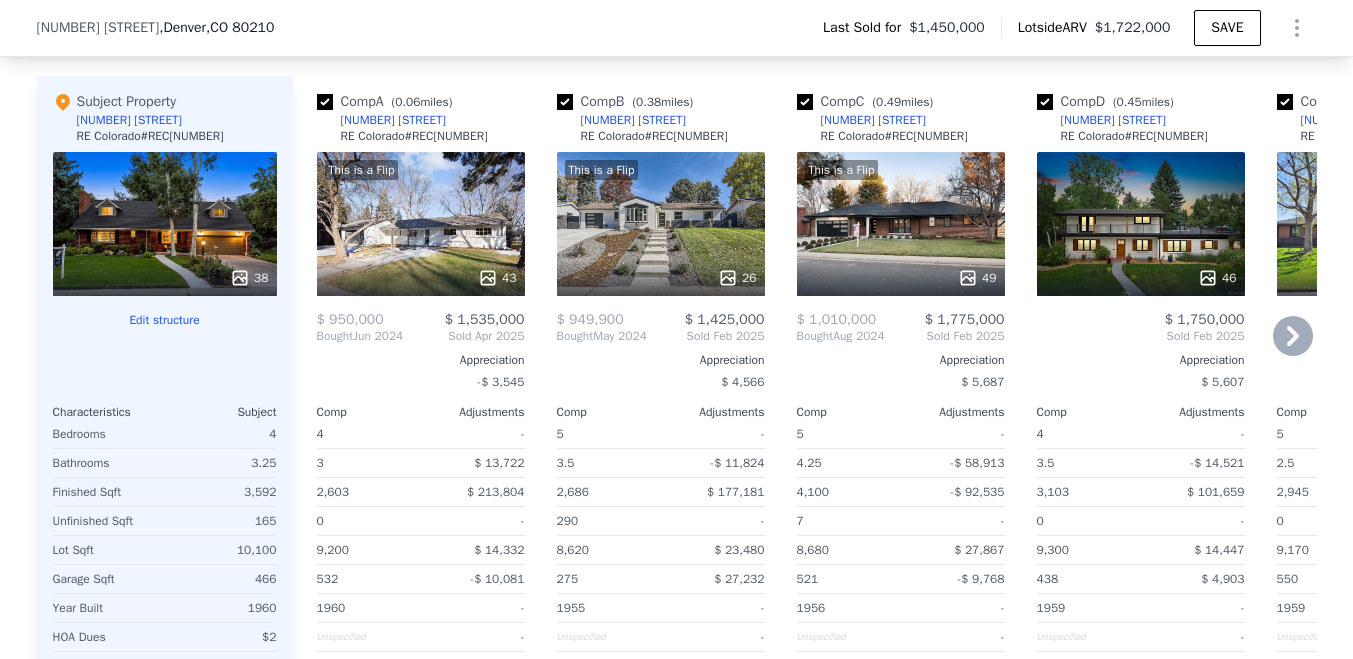 click on "This is a Flip 43" at bounding box center [421, 224] 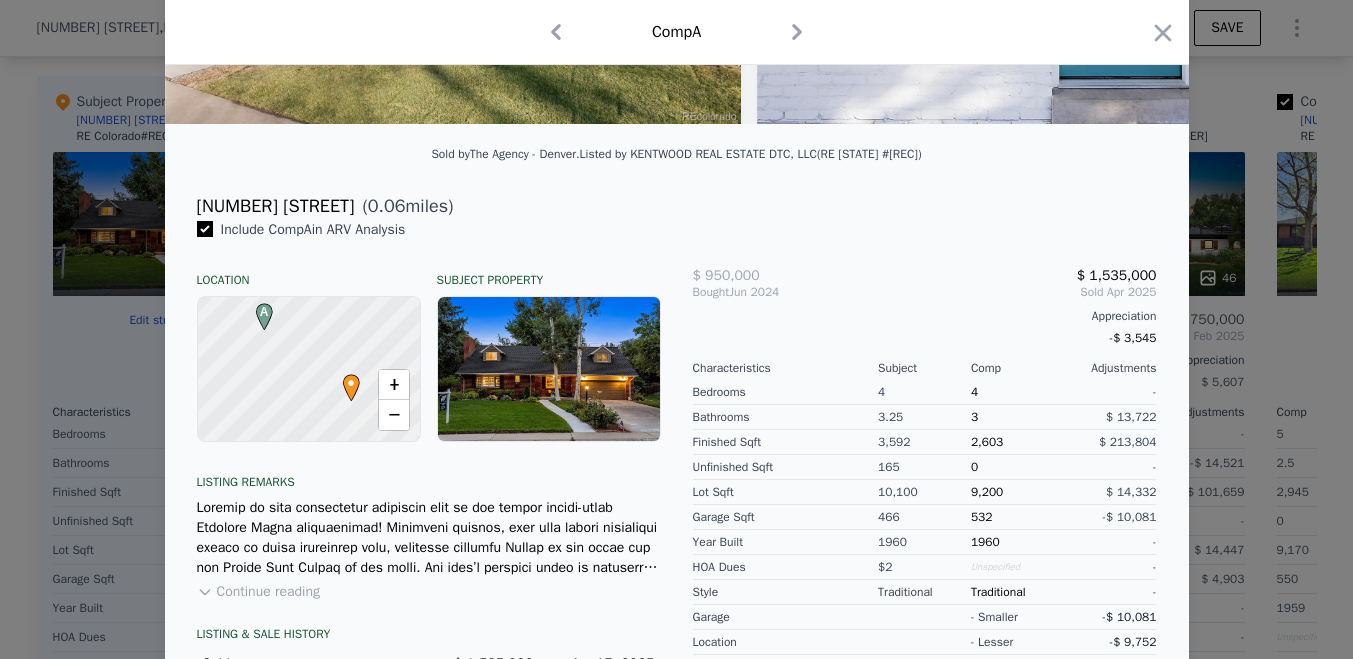 scroll, scrollTop: 49, scrollLeft: 0, axis: vertical 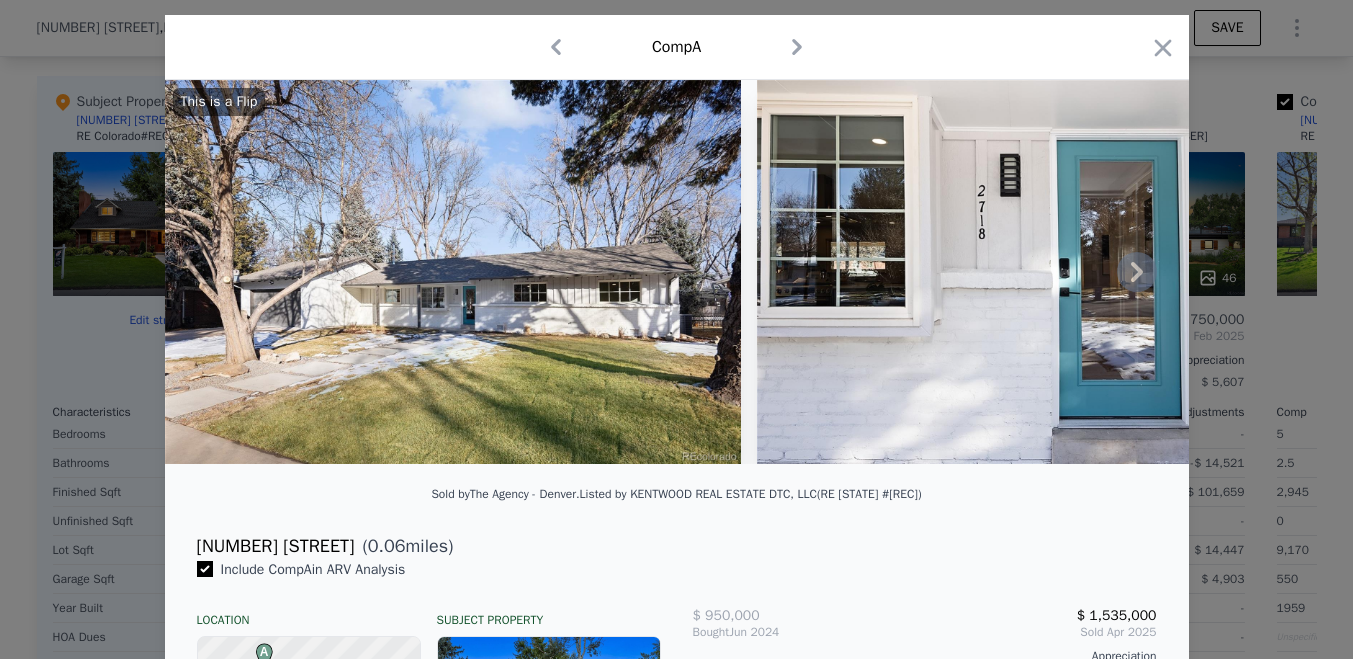 click at bounding box center [453, 272] 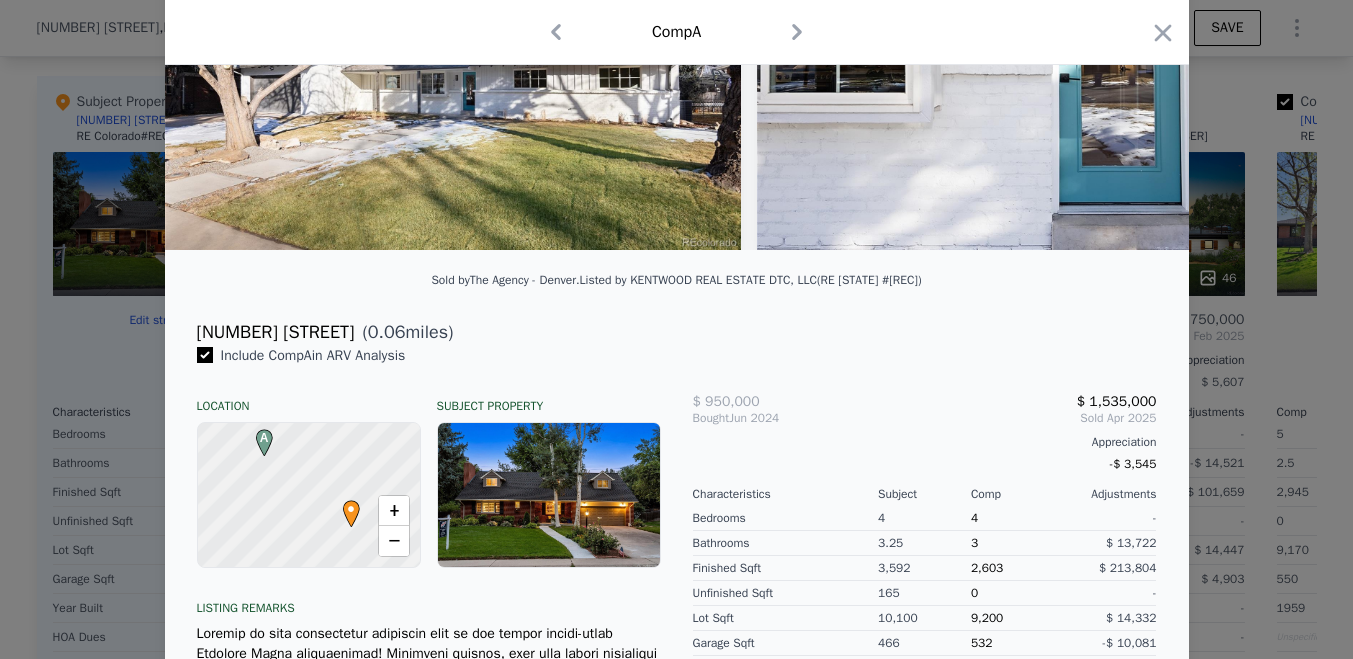 scroll, scrollTop: 533, scrollLeft: 0, axis: vertical 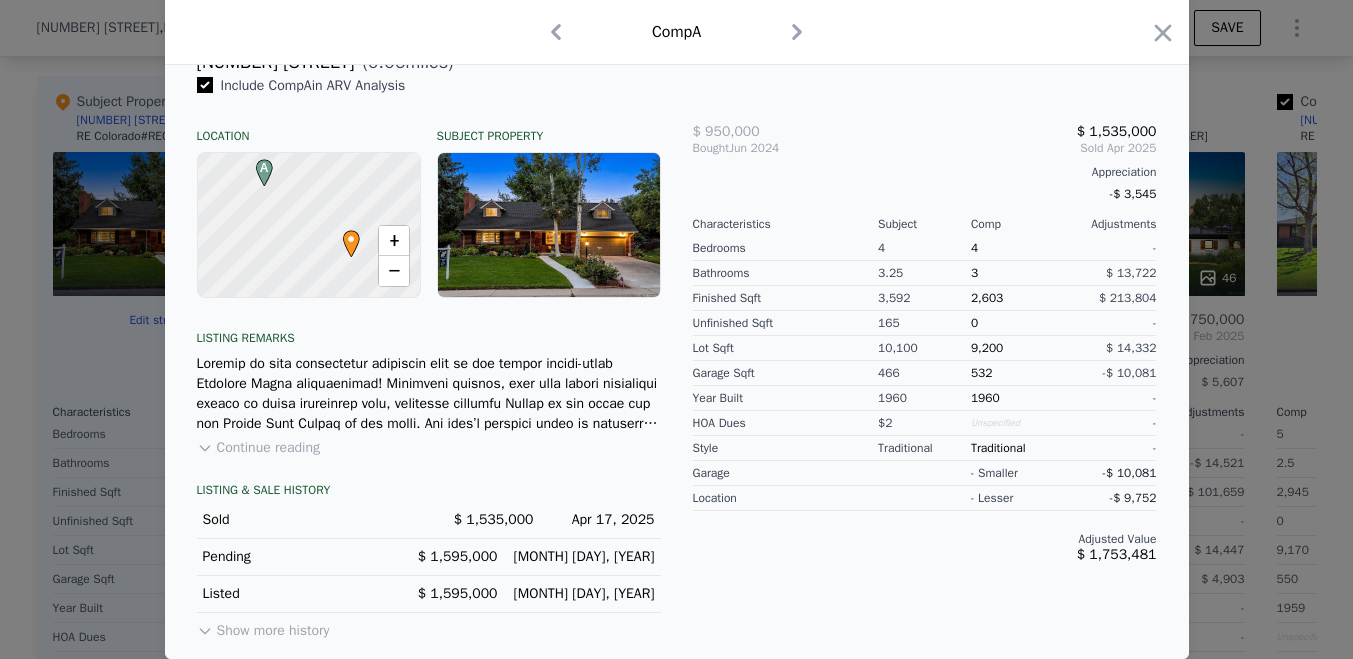 click 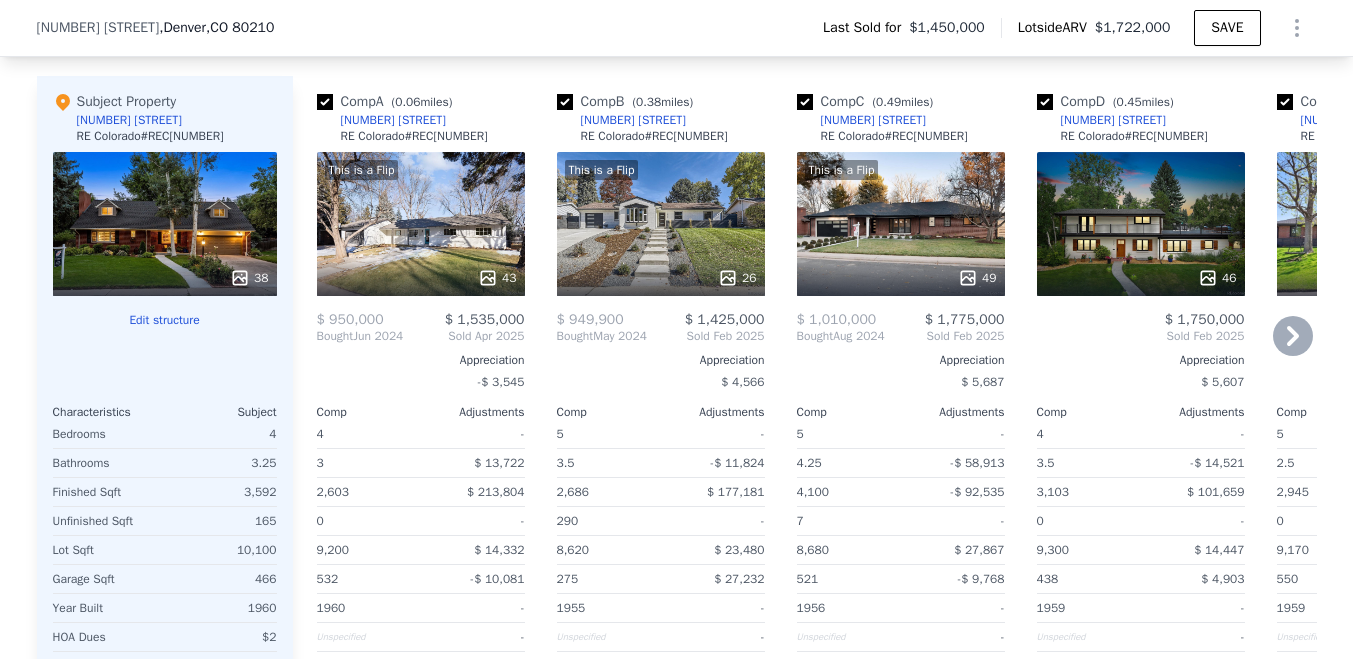 click on "This is a Flip 43" at bounding box center [421, 224] 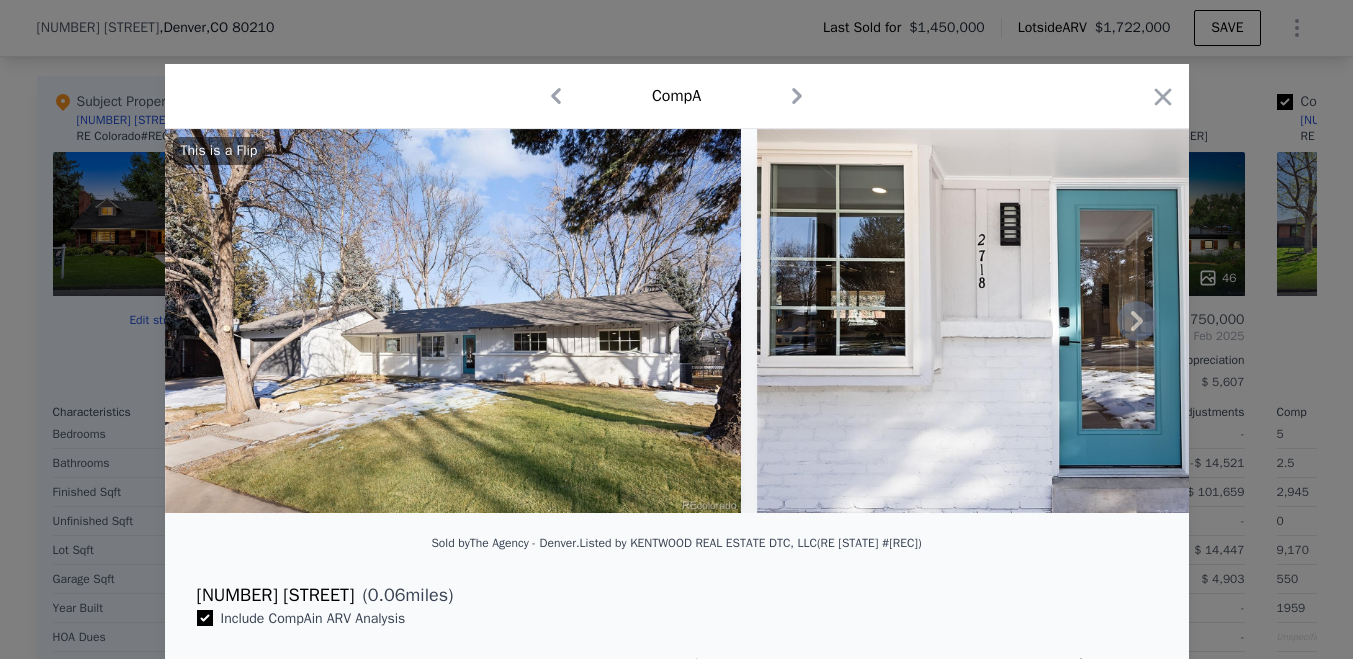 click at bounding box center [453, 321] 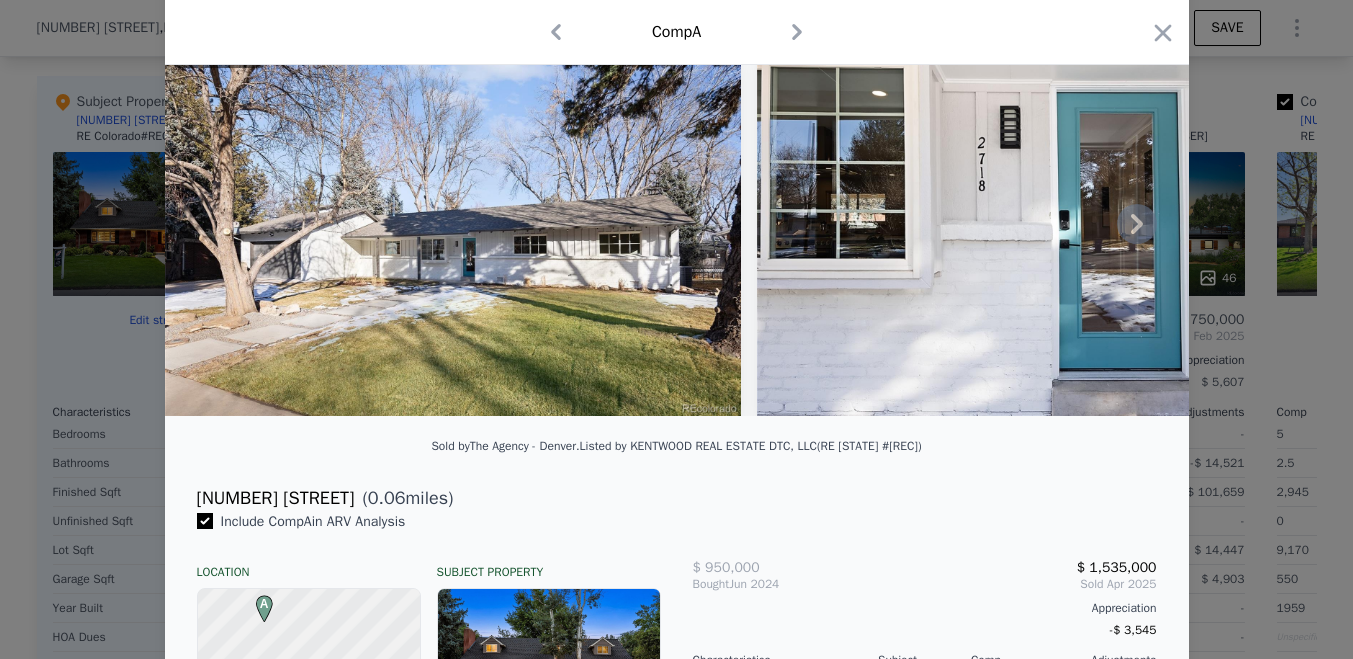 scroll, scrollTop: 45, scrollLeft: 0, axis: vertical 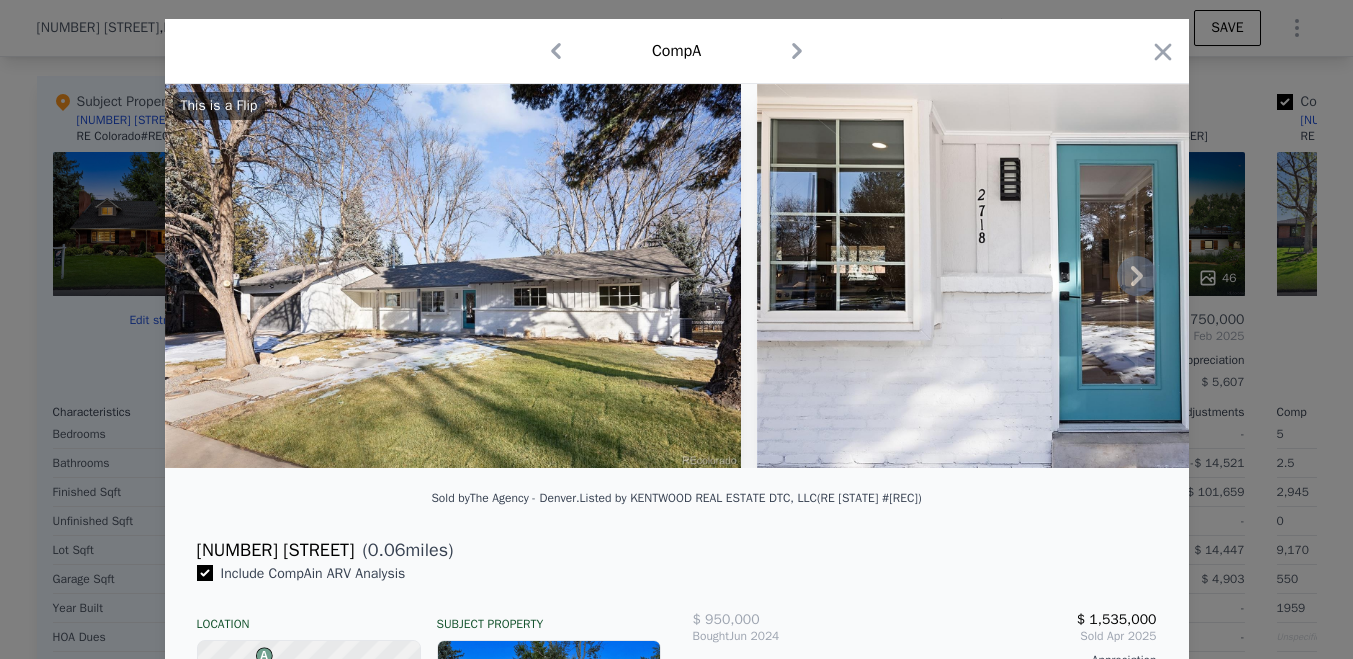 click 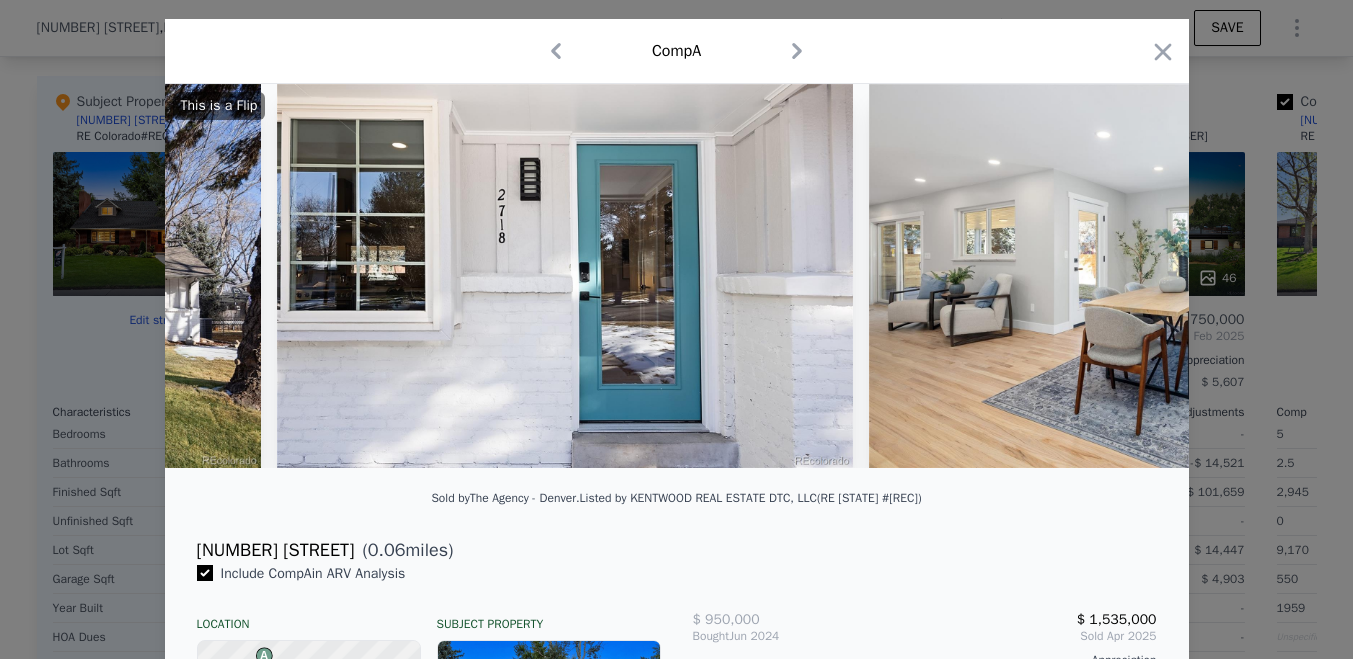 click at bounding box center (1157, 276) 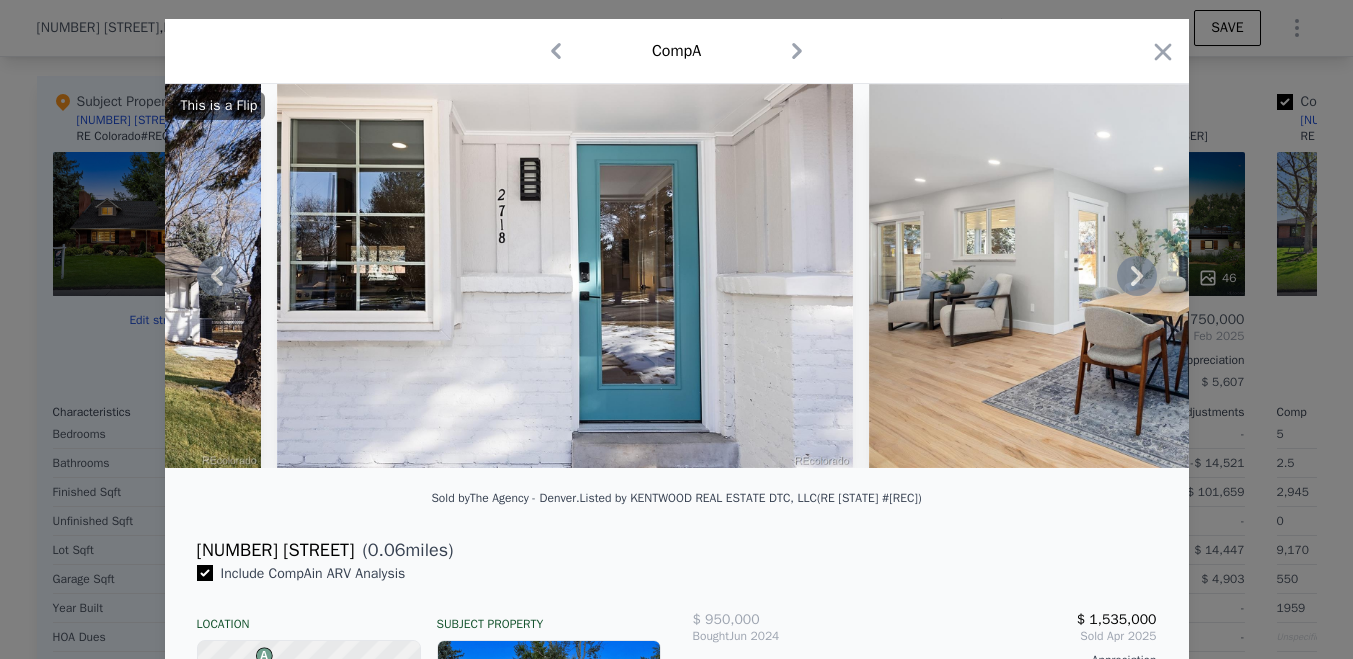 click 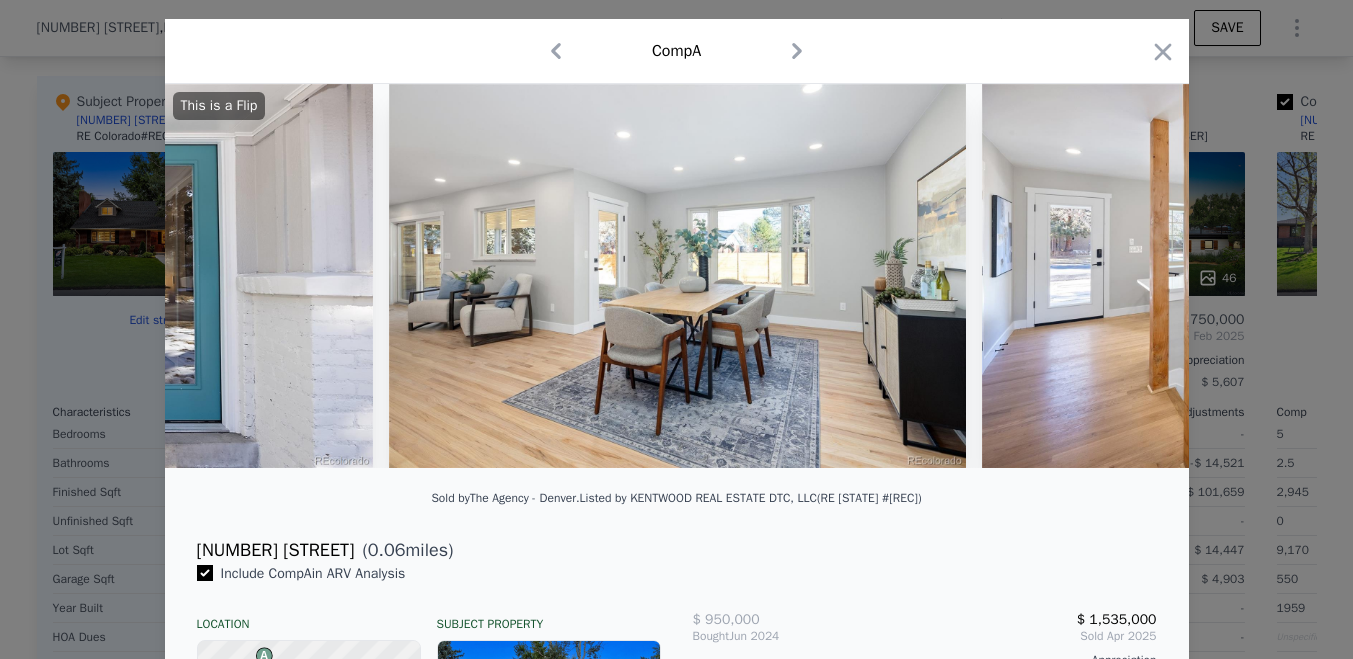 click at bounding box center [1270, 276] 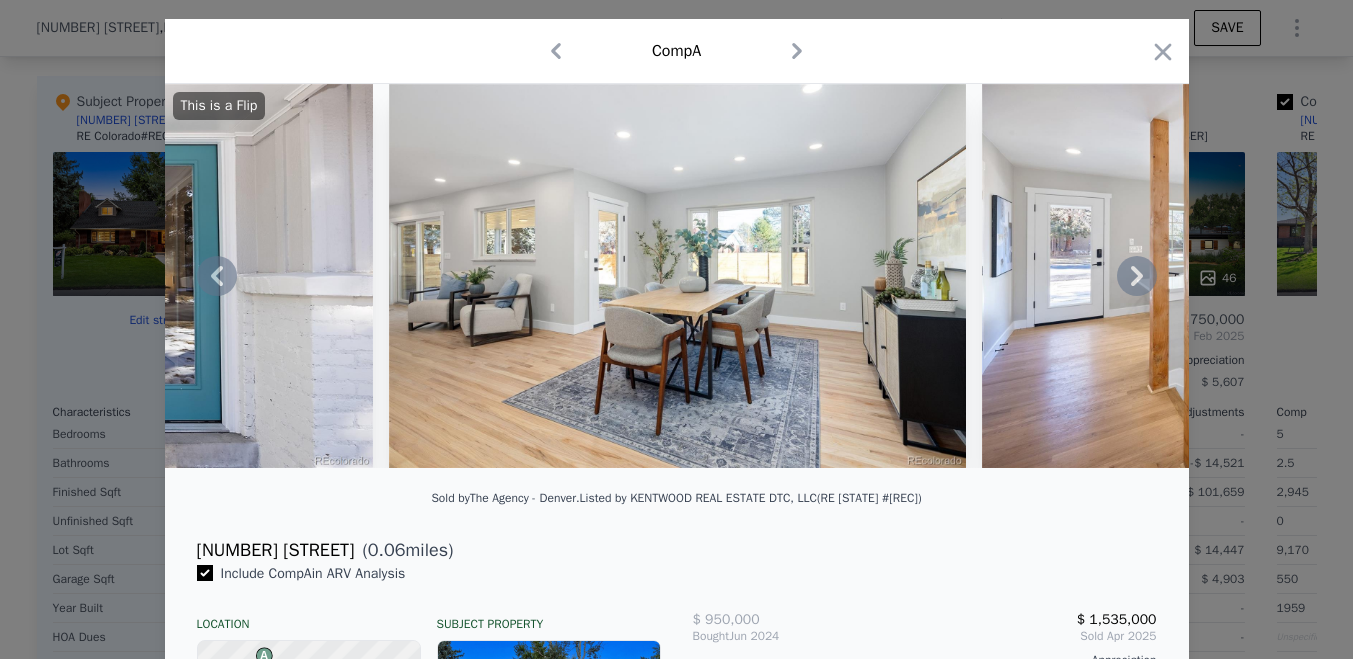 click 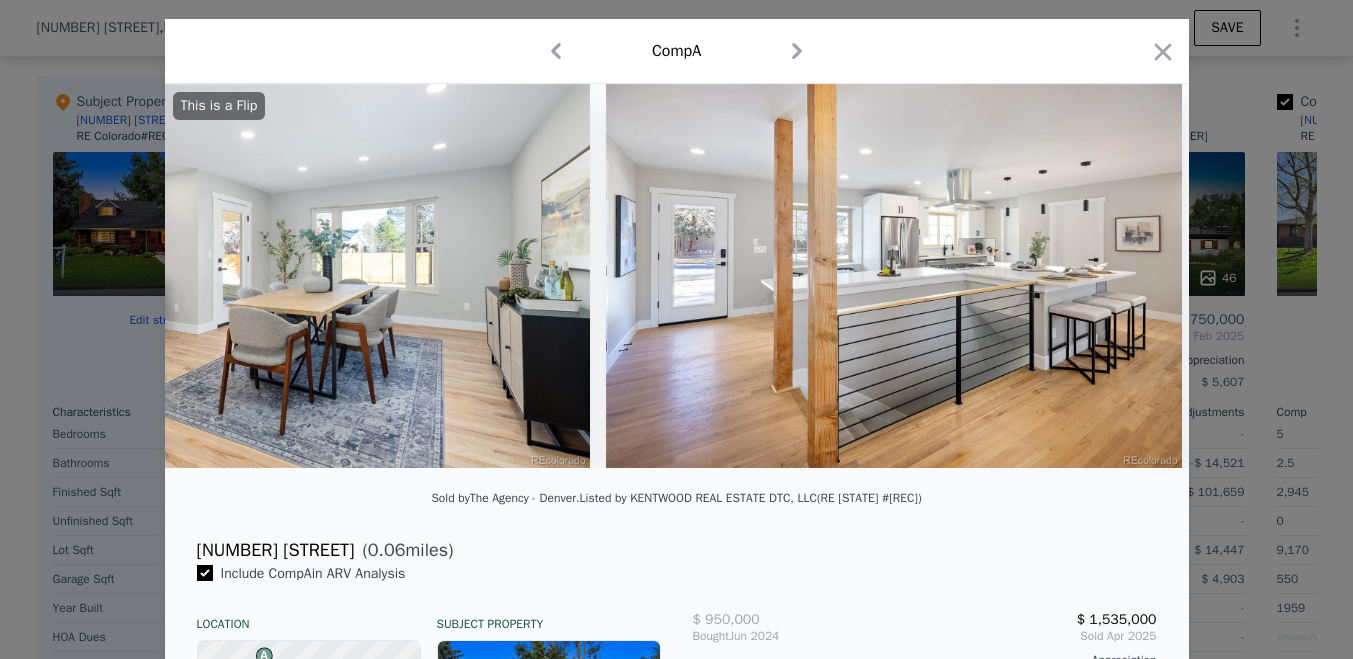 scroll, scrollTop: 0, scrollLeft: 1440, axis: horizontal 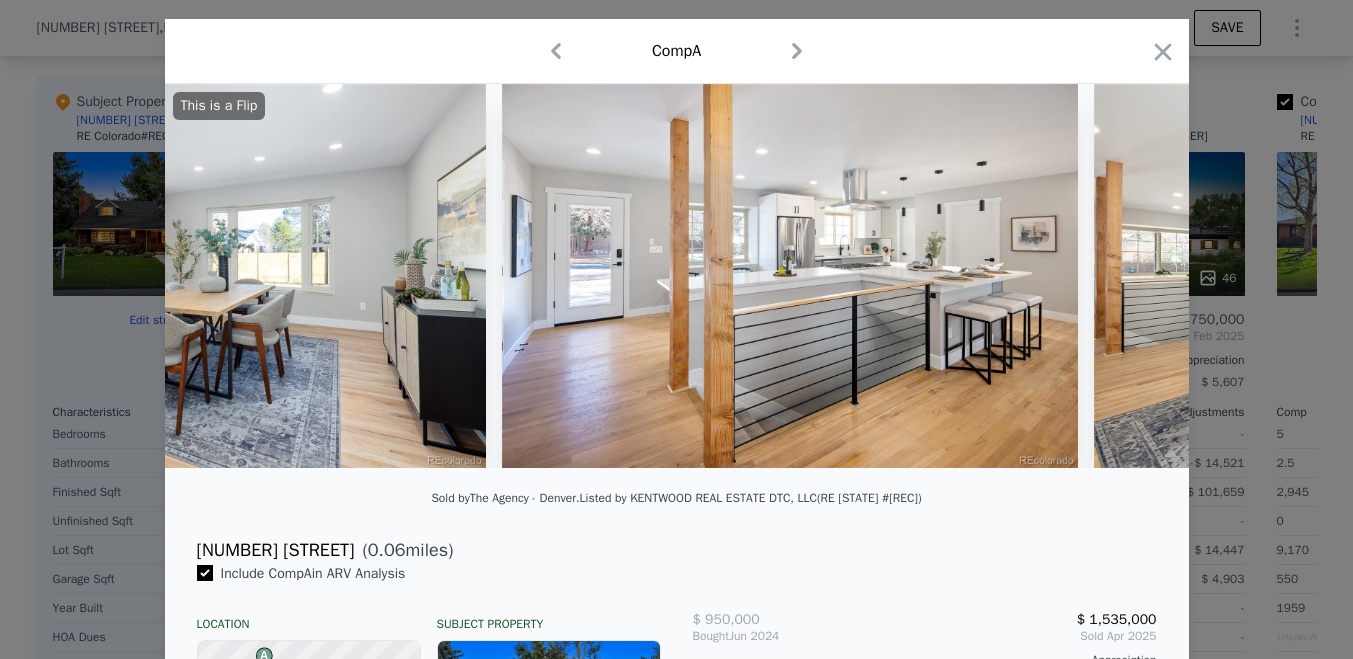 click on "This is a Flip" at bounding box center (677, 276) 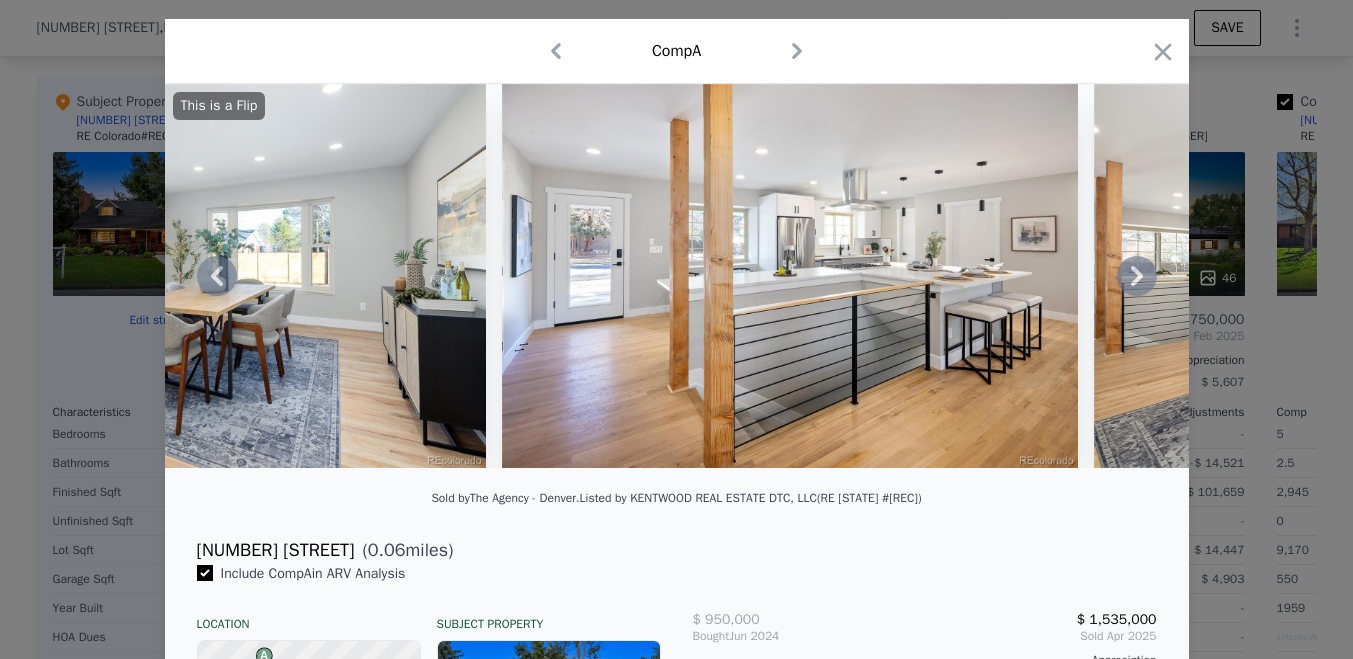 click 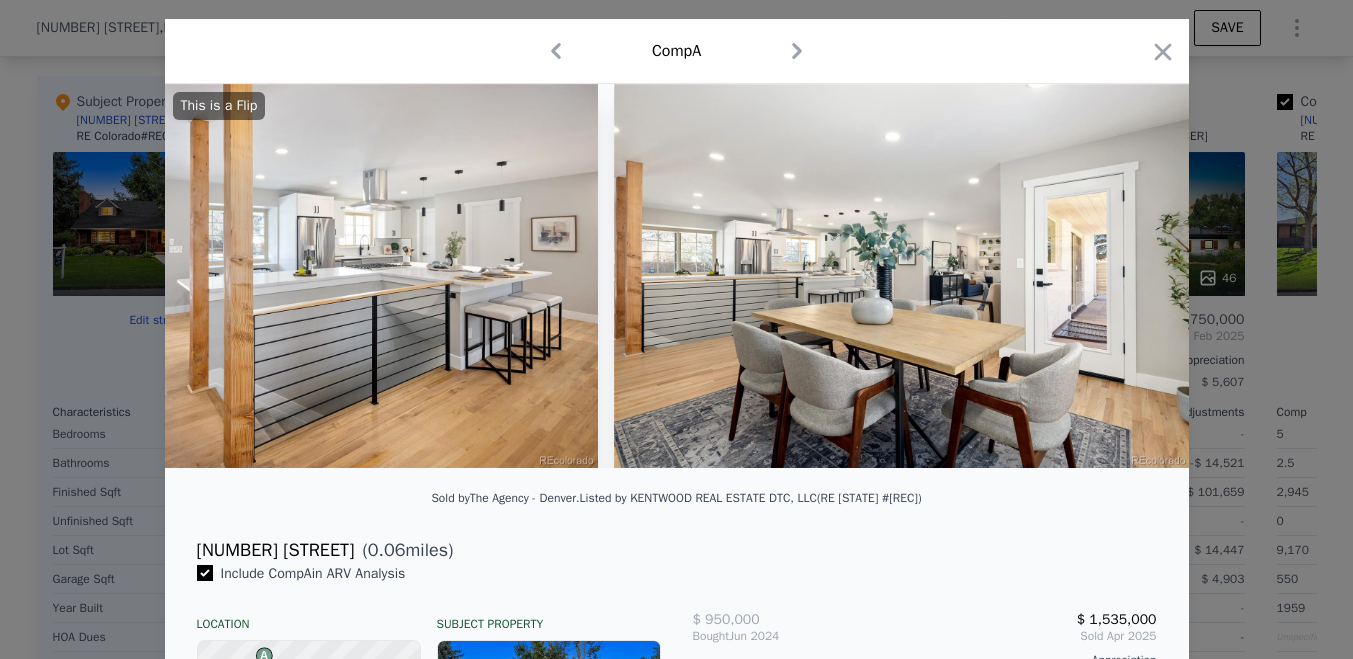 click on "This is a Flip" at bounding box center [677, 276] 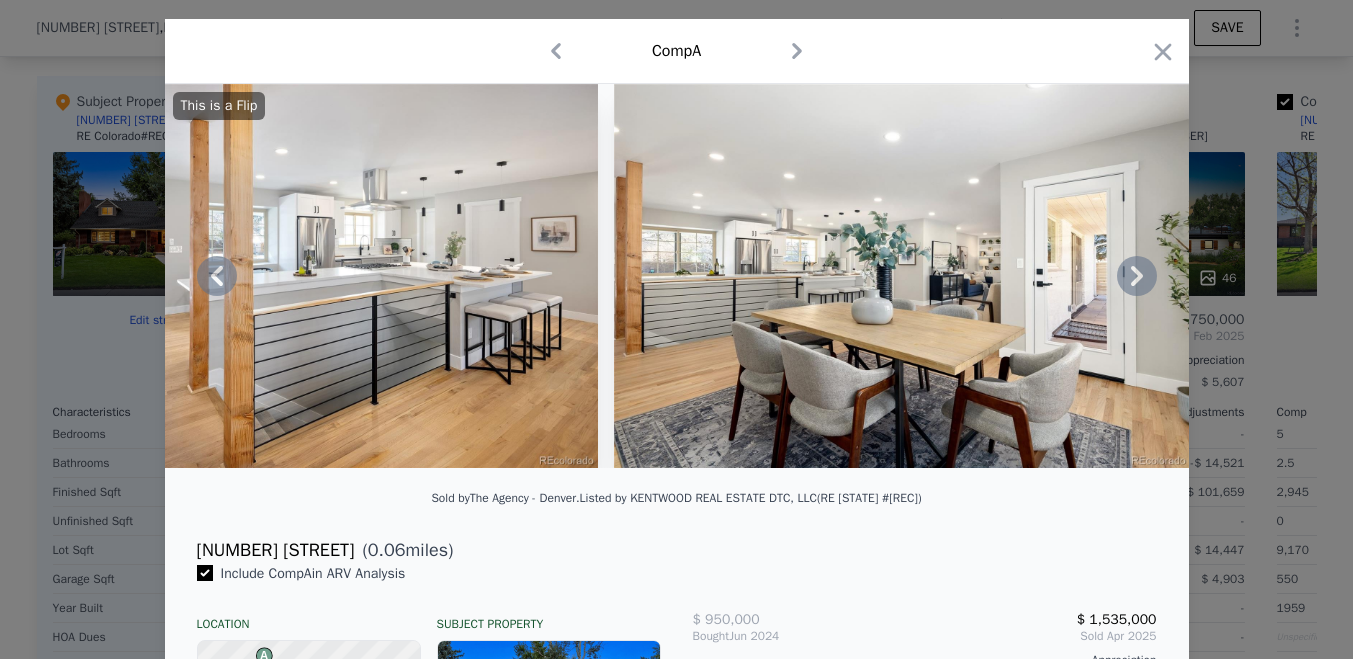 click 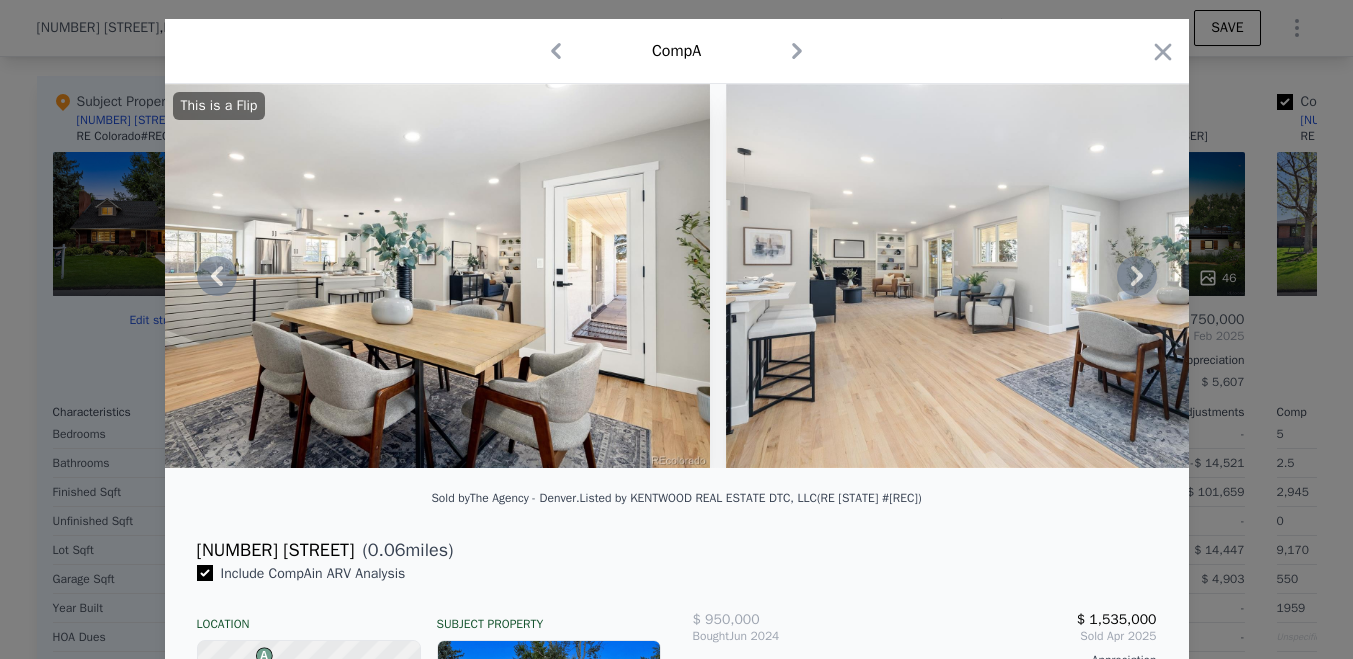 click on "This is a Flip" at bounding box center [677, 276] 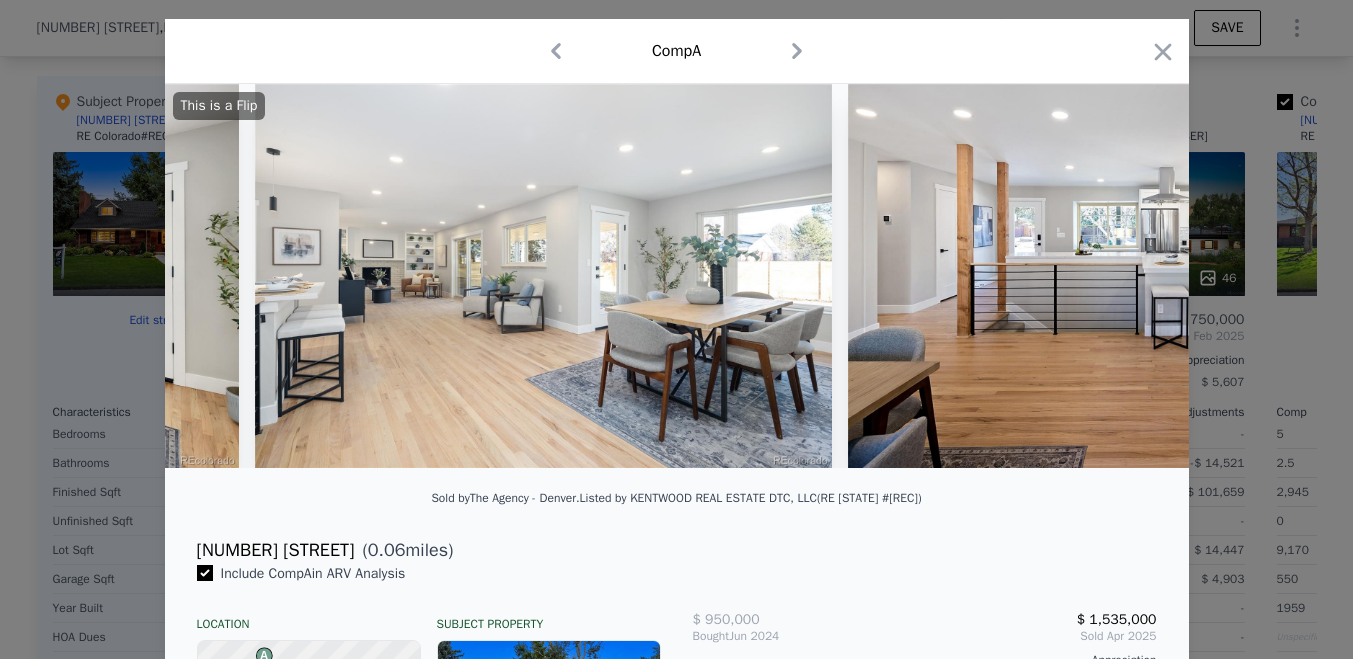 scroll, scrollTop: 0, scrollLeft: 2880, axis: horizontal 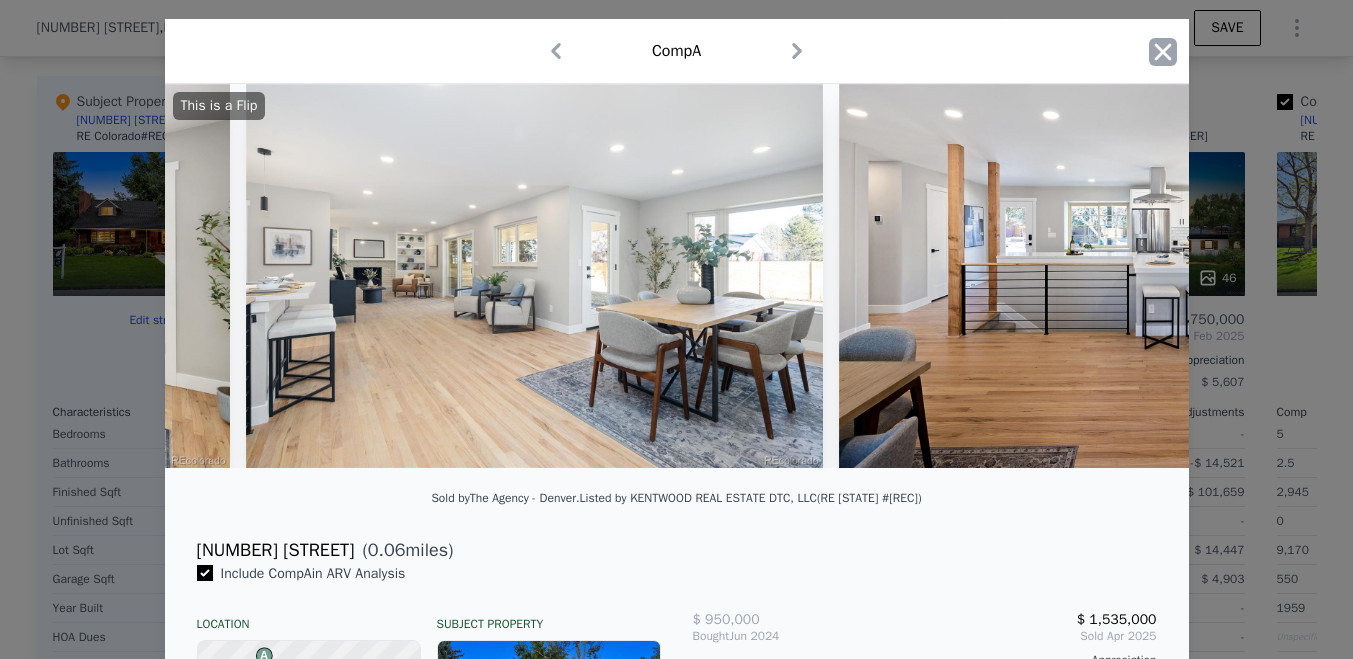 click 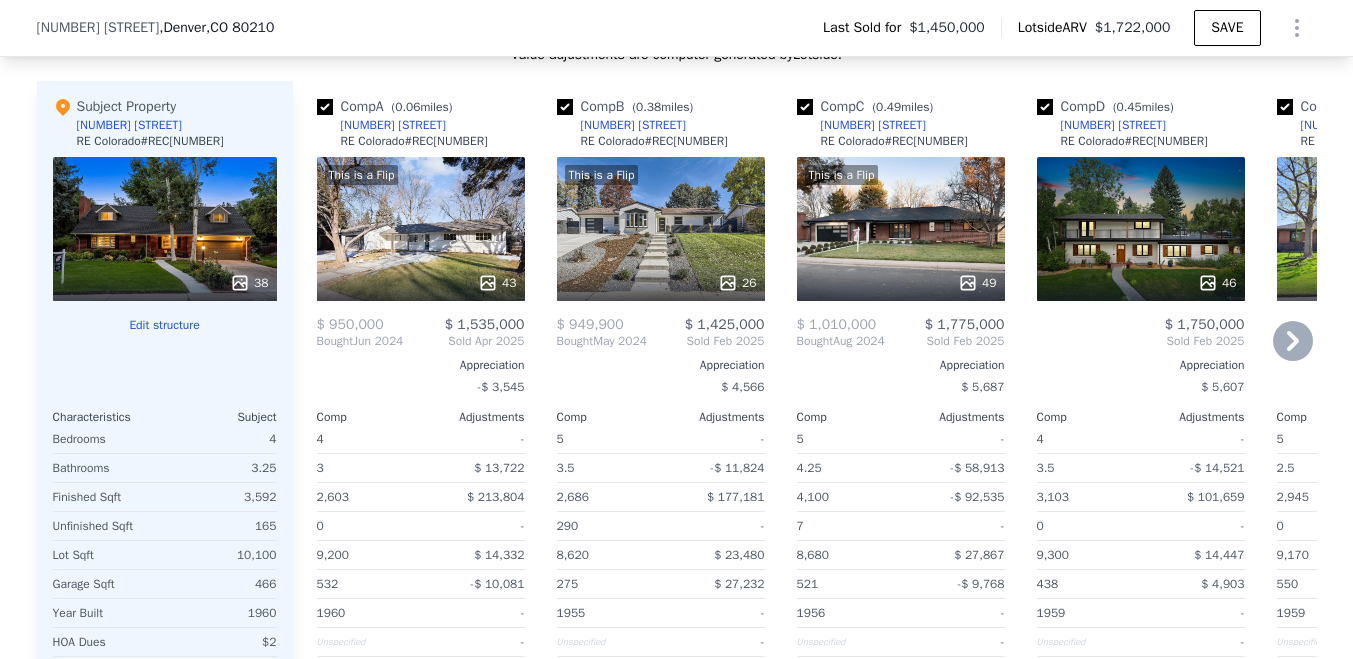scroll, scrollTop: 2434, scrollLeft: 0, axis: vertical 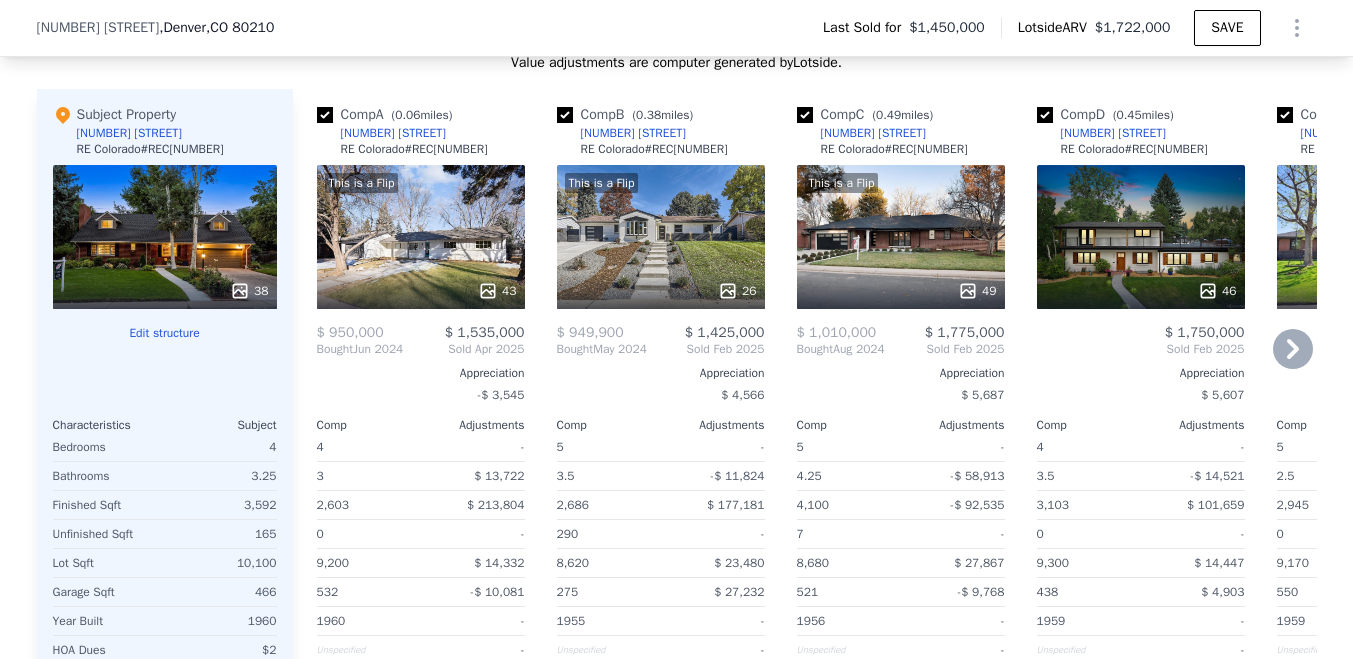 click on "46" at bounding box center [1141, 237] 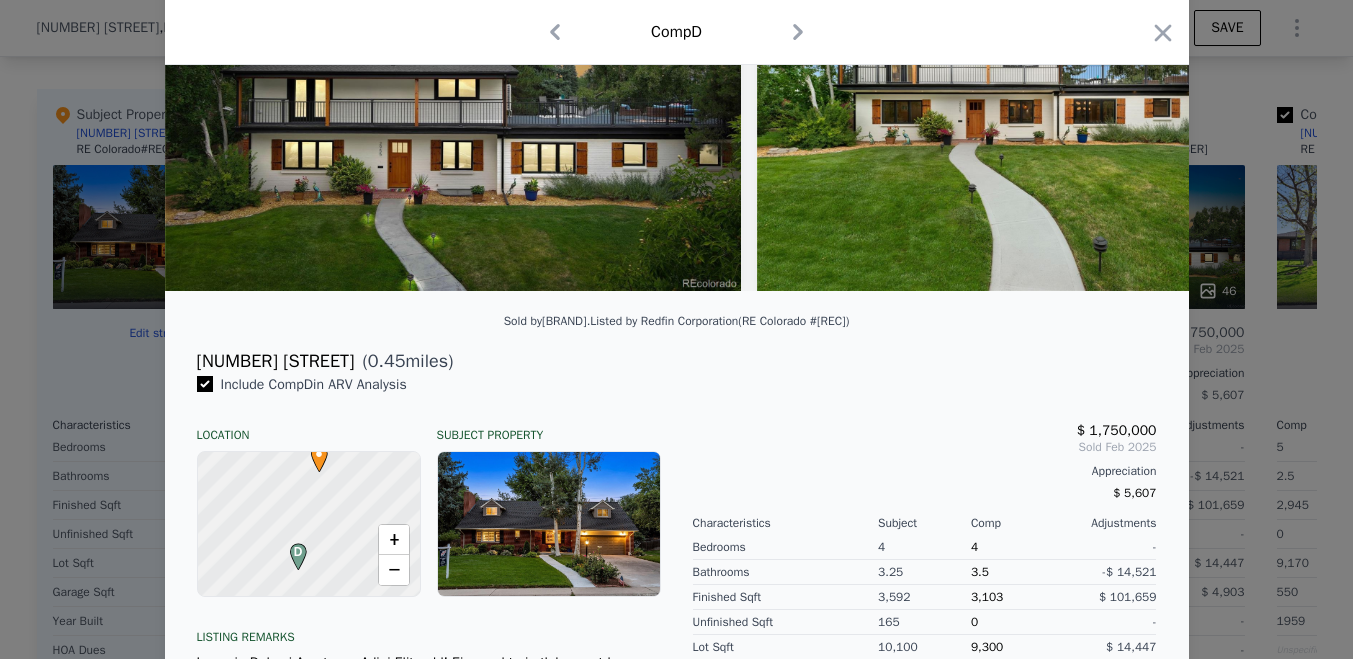 scroll, scrollTop: 267, scrollLeft: 0, axis: vertical 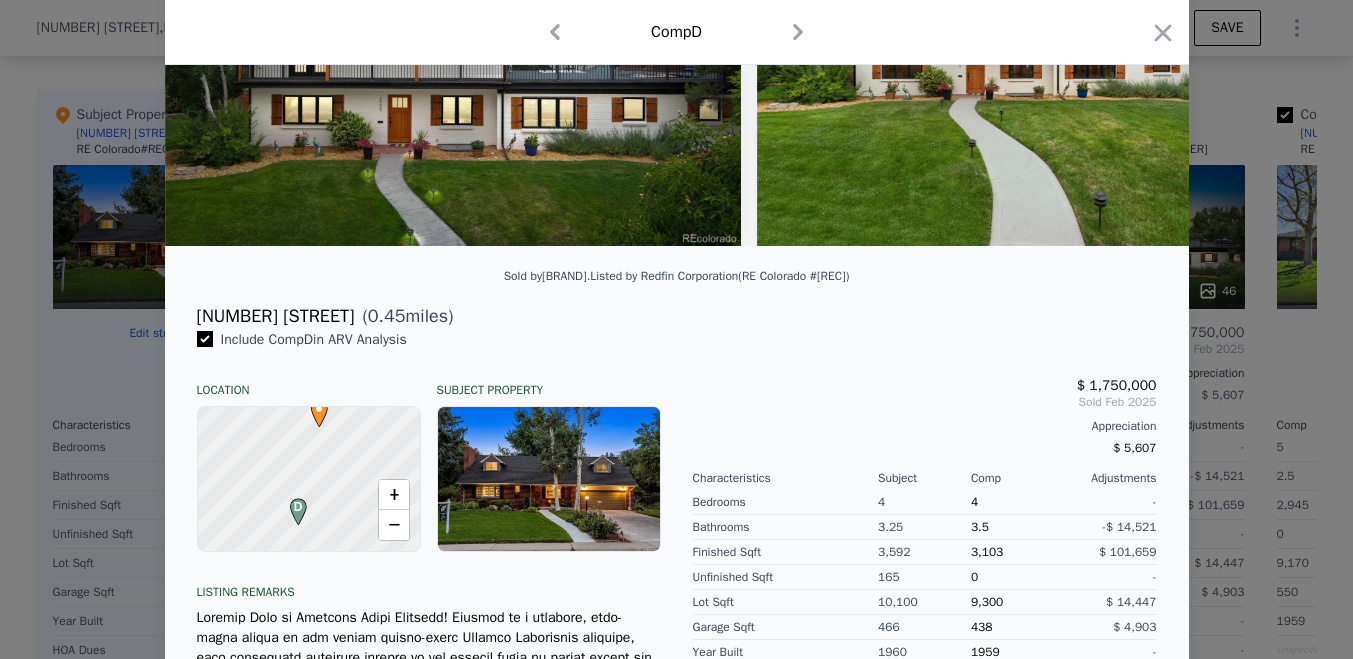 click on "[NUMBER] [STREET]" at bounding box center [276, 316] 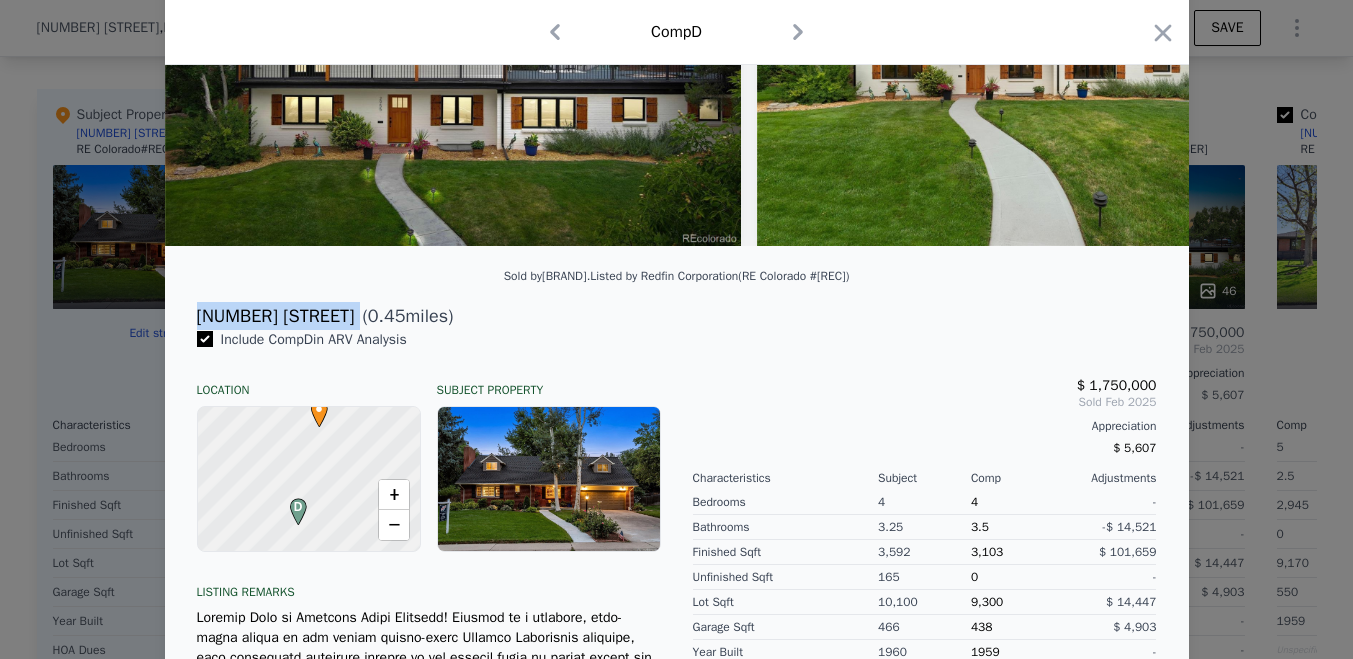 click on "[NUMBER] [STREET]" at bounding box center [276, 316] 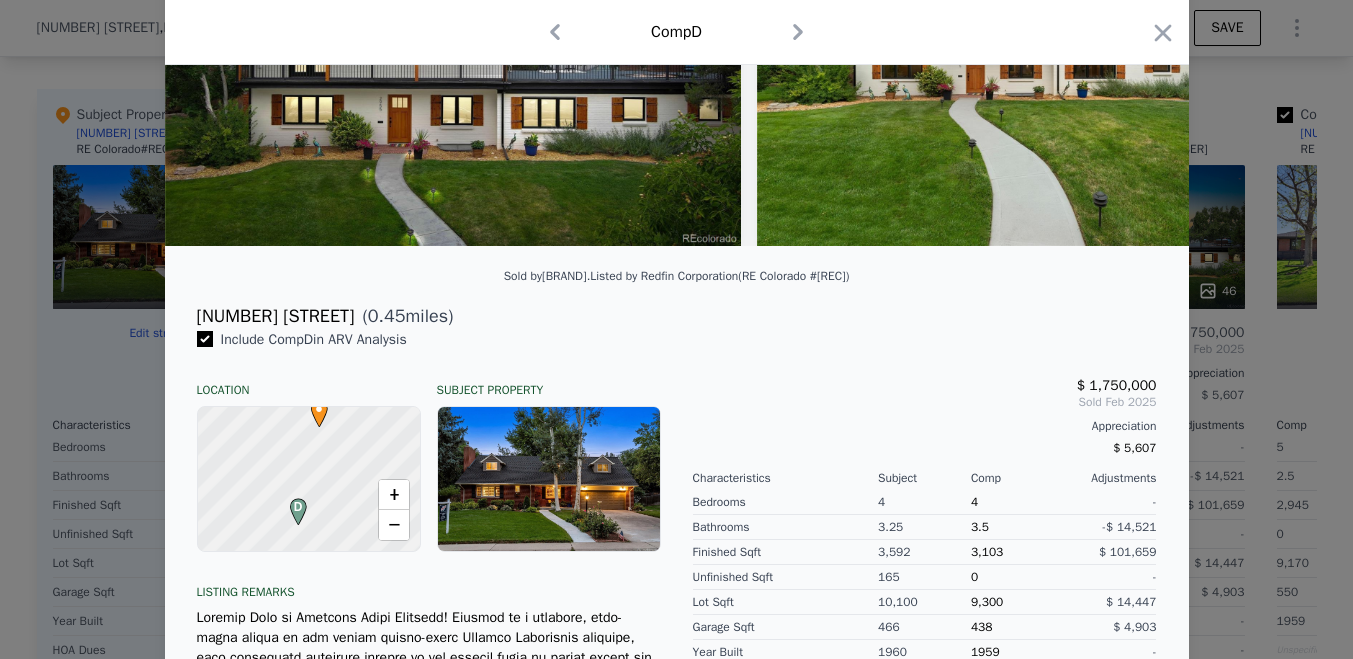 click at bounding box center (676, 329) 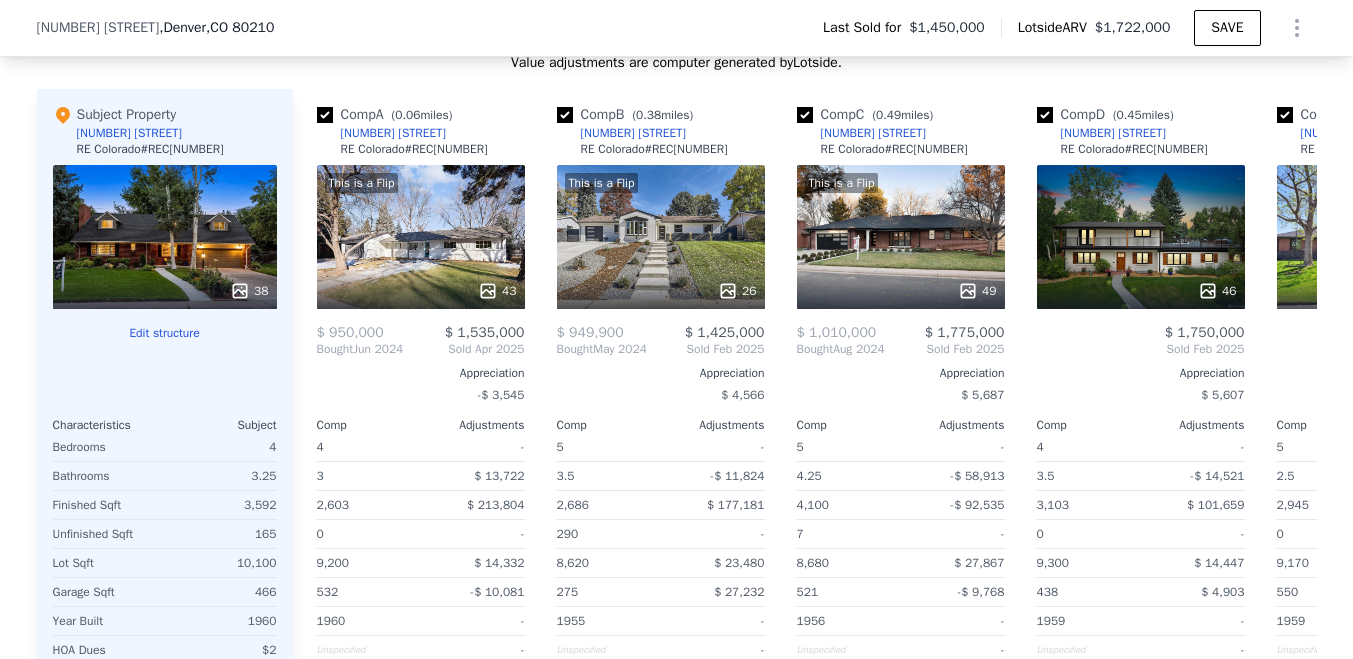 click on ", [CITY] , [STATE] [POSTAL_CODE]" at bounding box center (216, 28) 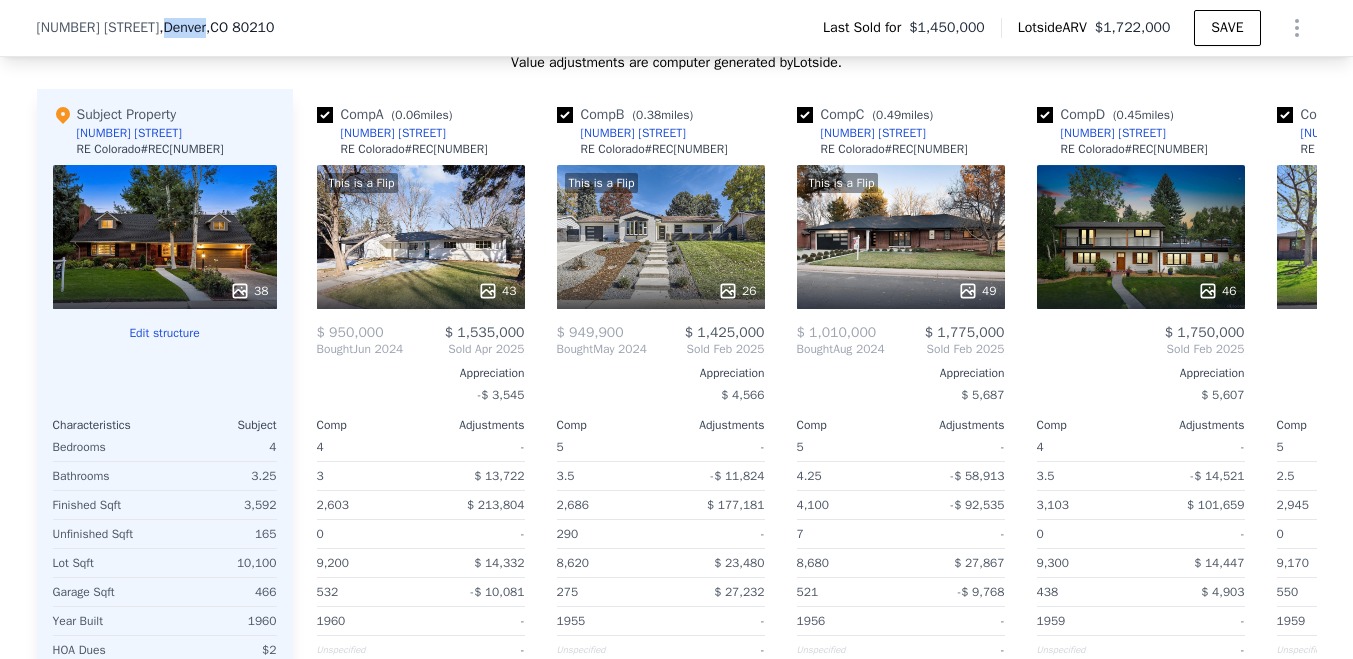 click on ", [CITY] , [STATE] [POSTAL_CODE]" at bounding box center [216, 28] 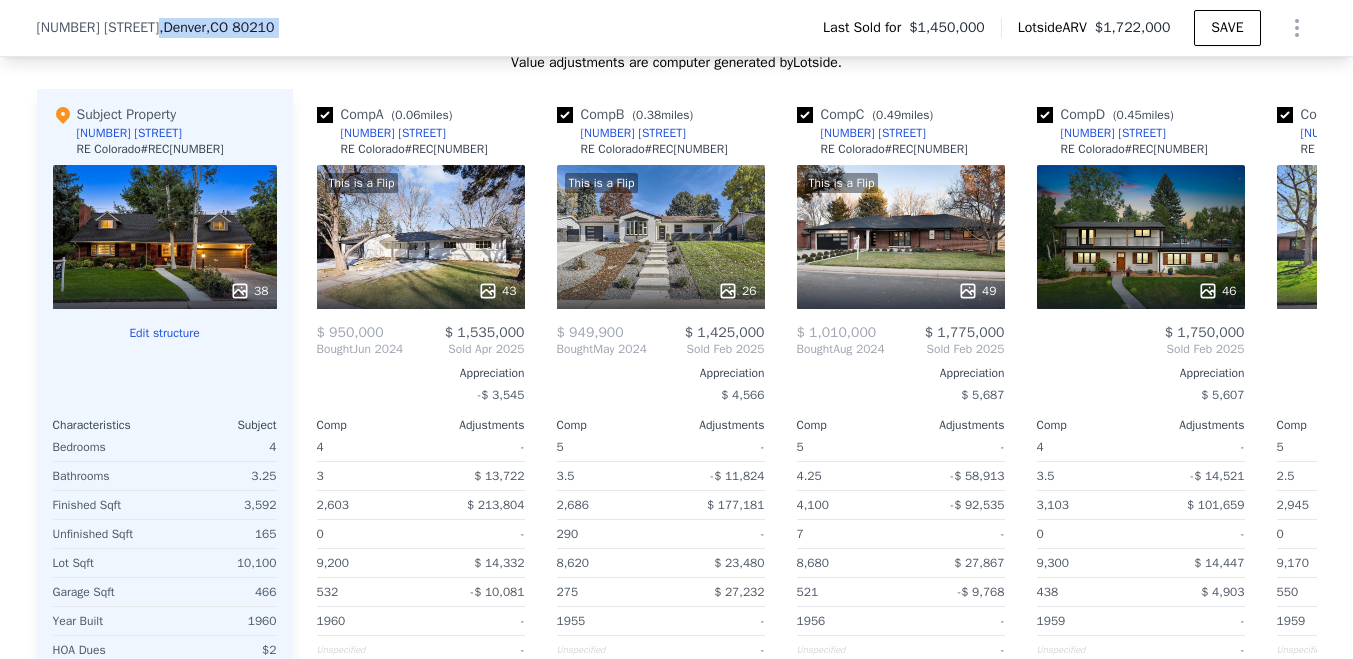 click on ", [CITY] , [STATE] [POSTAL_CODE]" at bounding box center [216, 28] 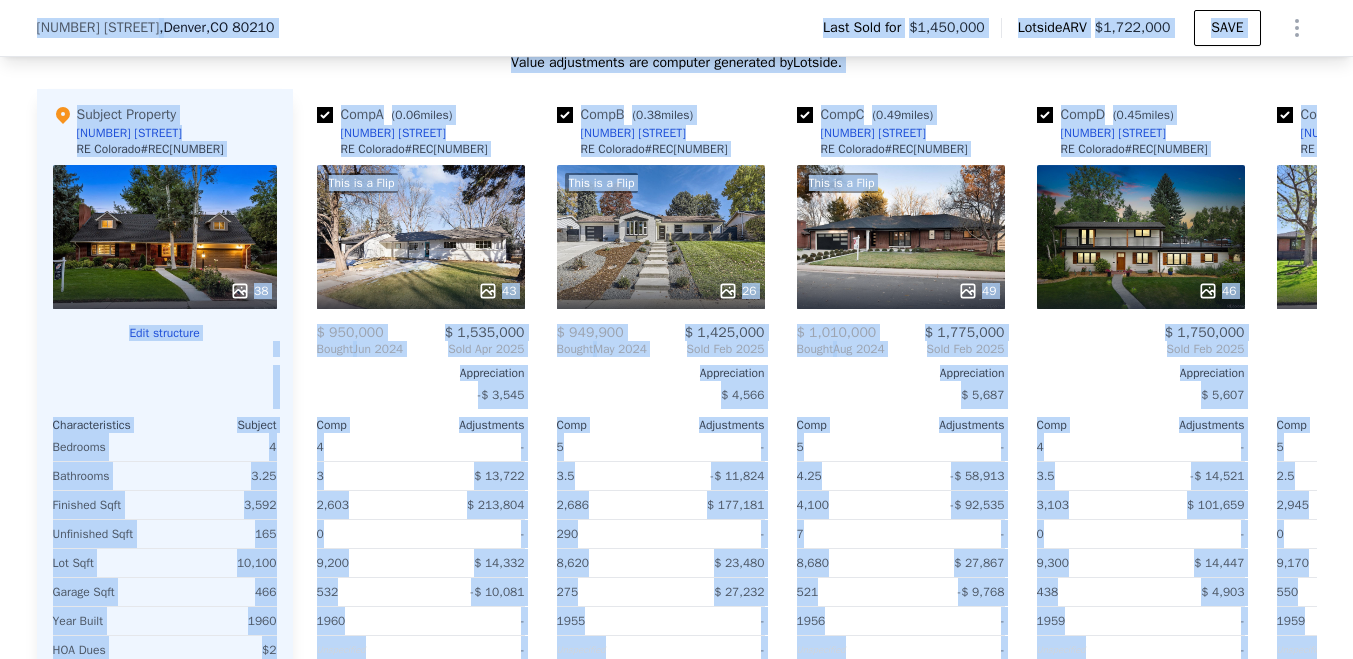 click on ", [CITY] , [STATE] [POSTAL_CODE]" at bounding box center (216, 28) 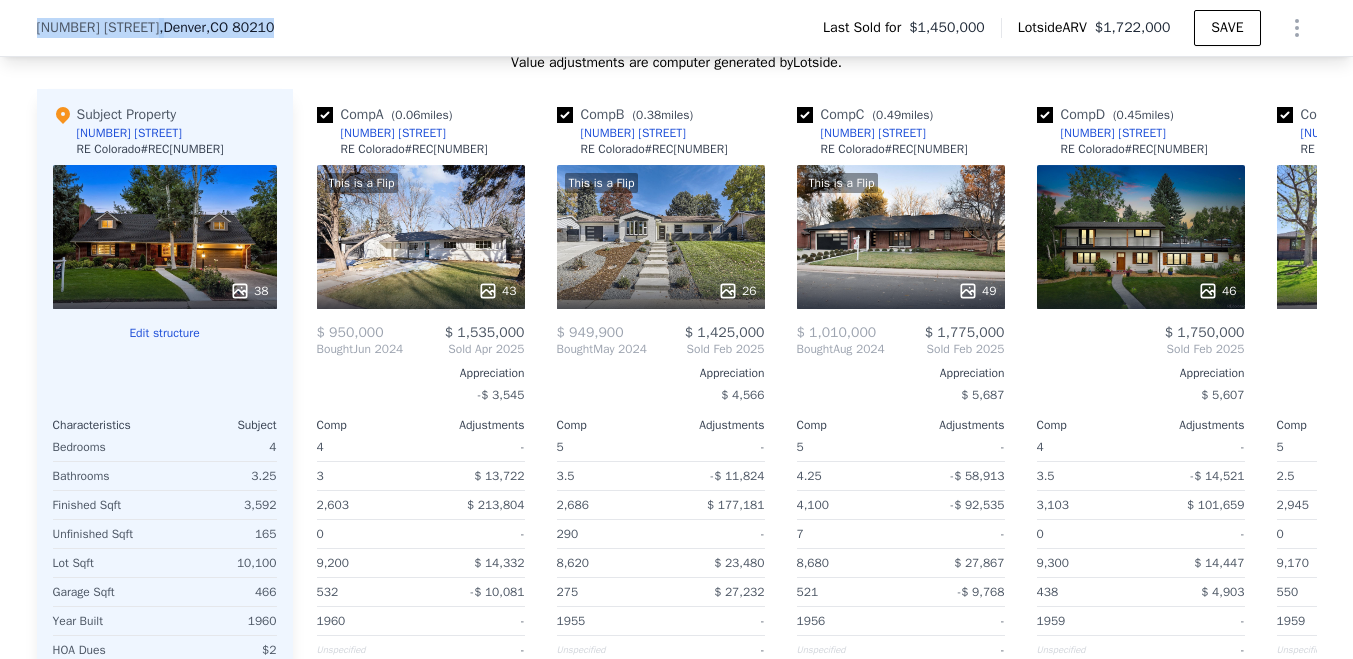 drag, startPoint x: 300, startPoint y: 24, endPoint x: 37, endPoint y: 23, distance: 263.0019 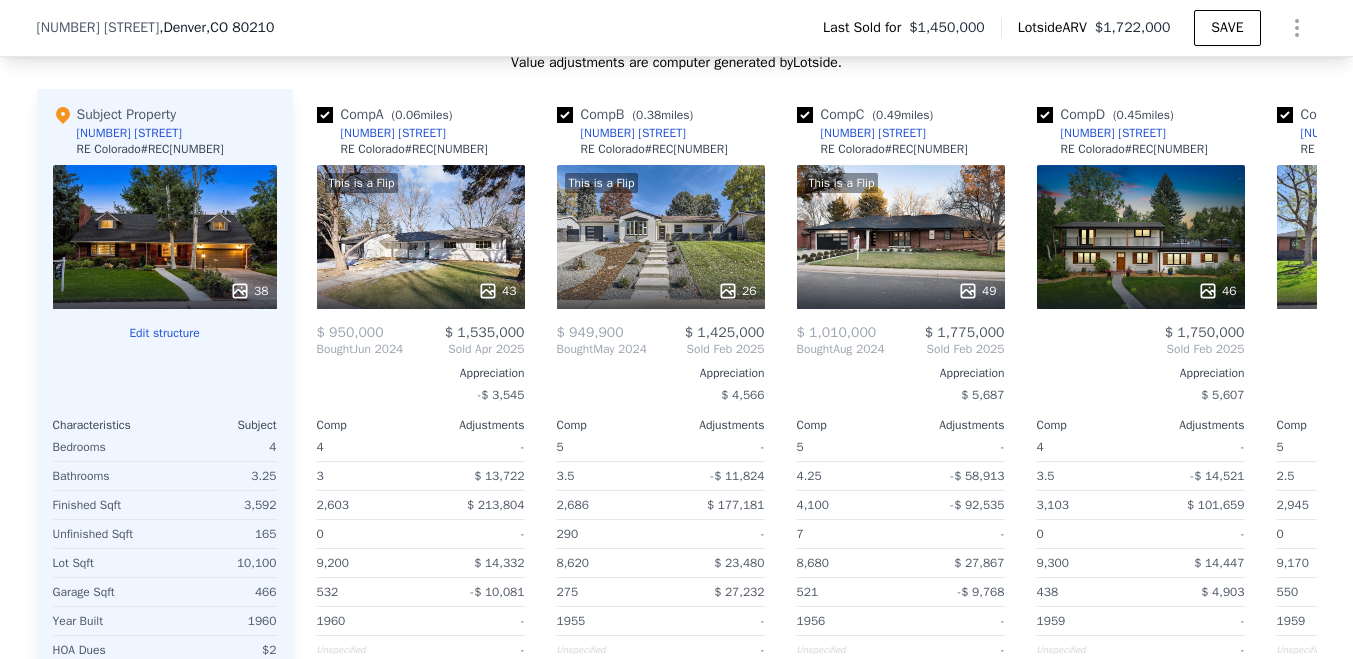 click on "[NUMBER] [STREET]" at bounding box center (98, 28) 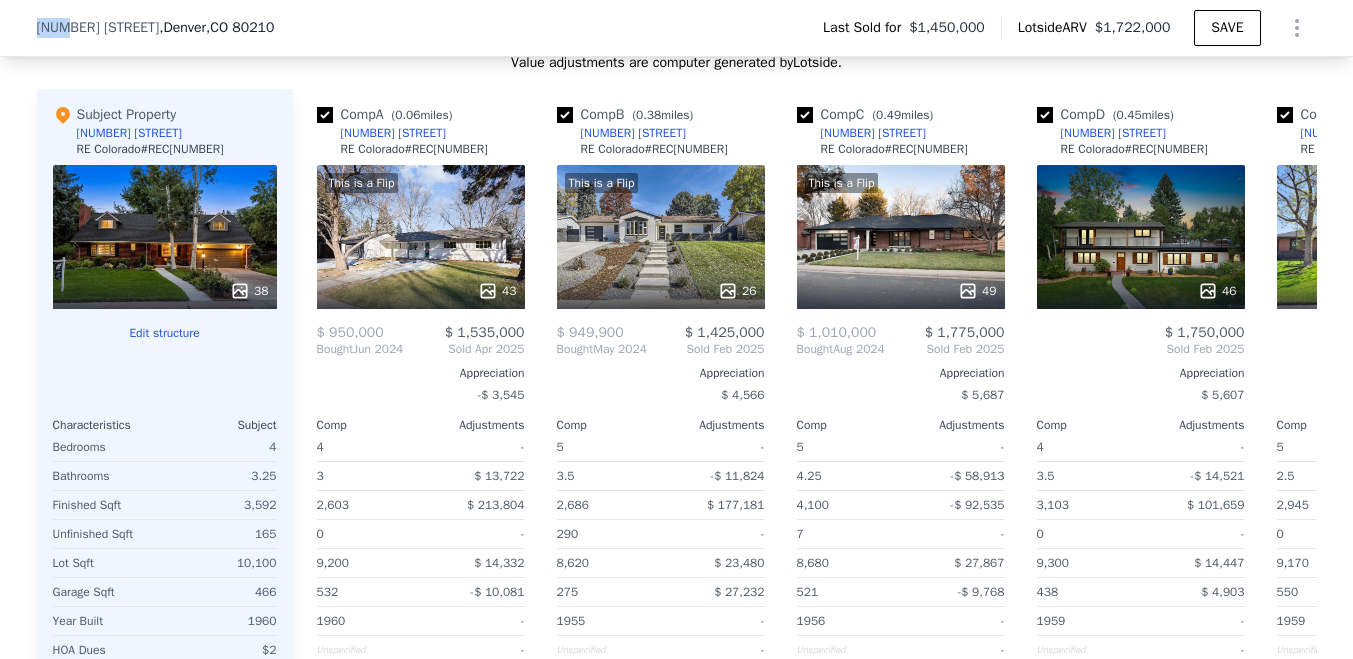 click on "[NUMBER] [STREET]" at bounding box center (98, 28) 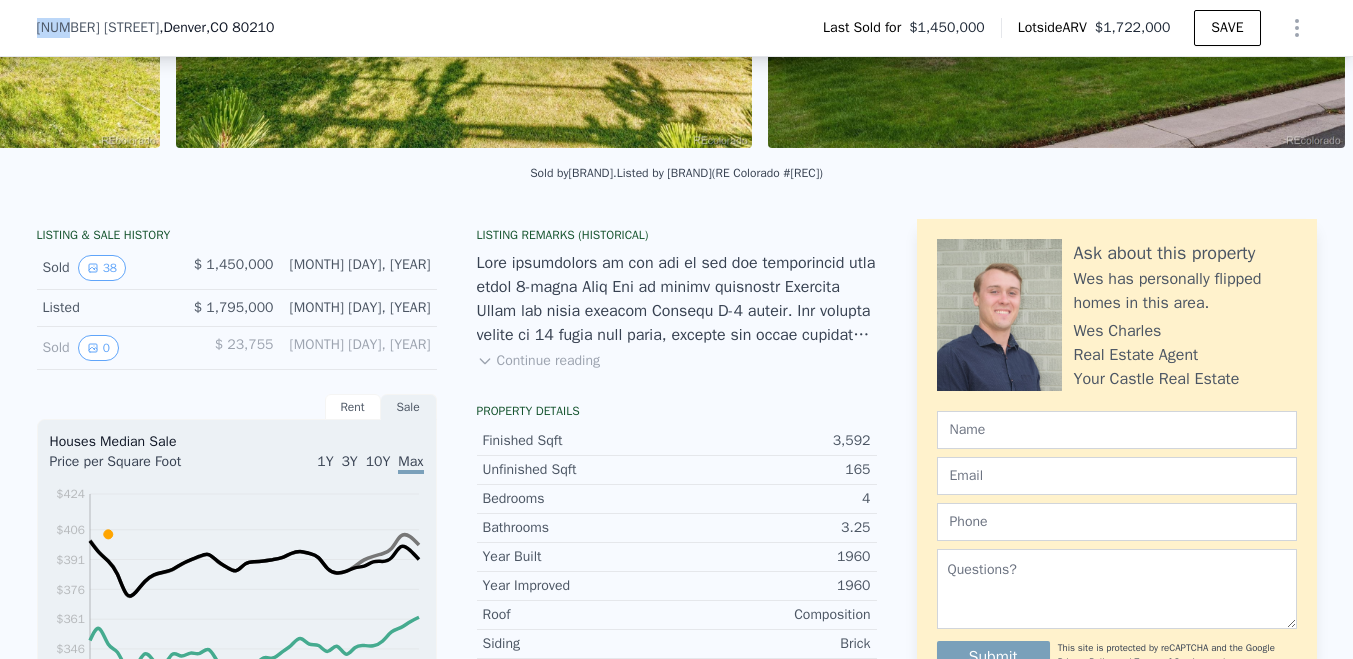 scroll, scrollTop: 0, scrollLeft: 0, axis: both 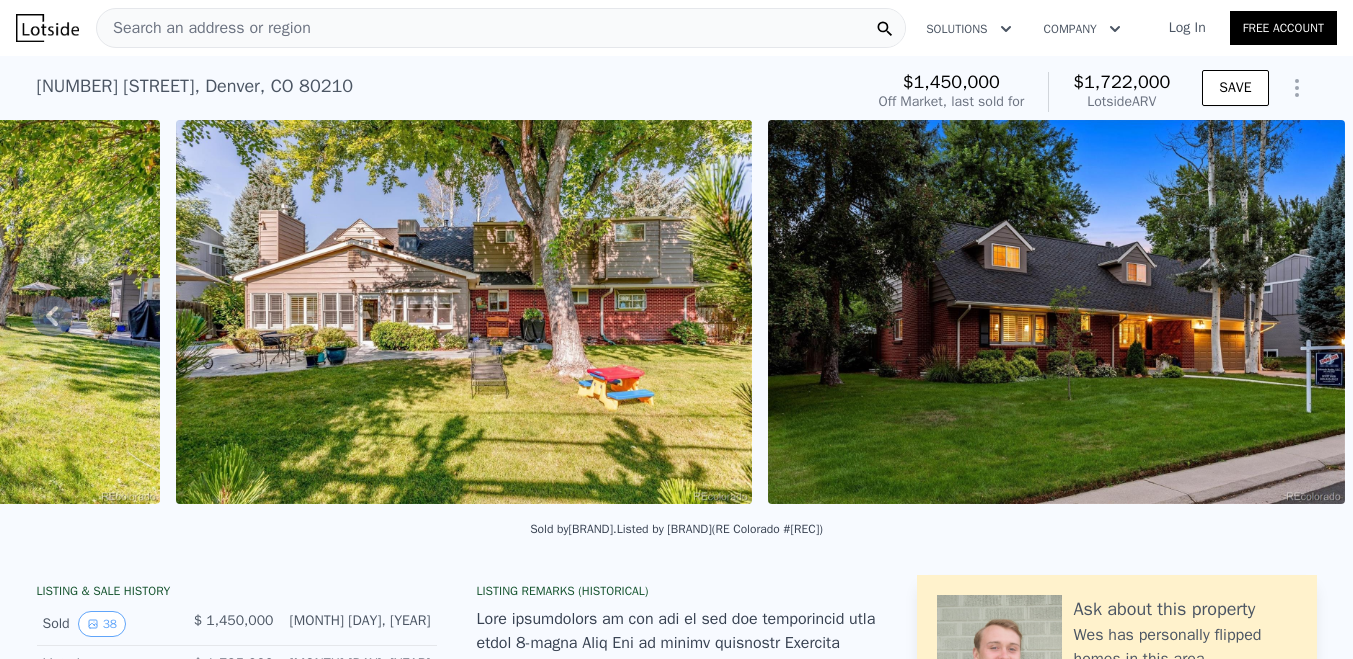 click on "Search an address or region" at bounding box center [204, 28] 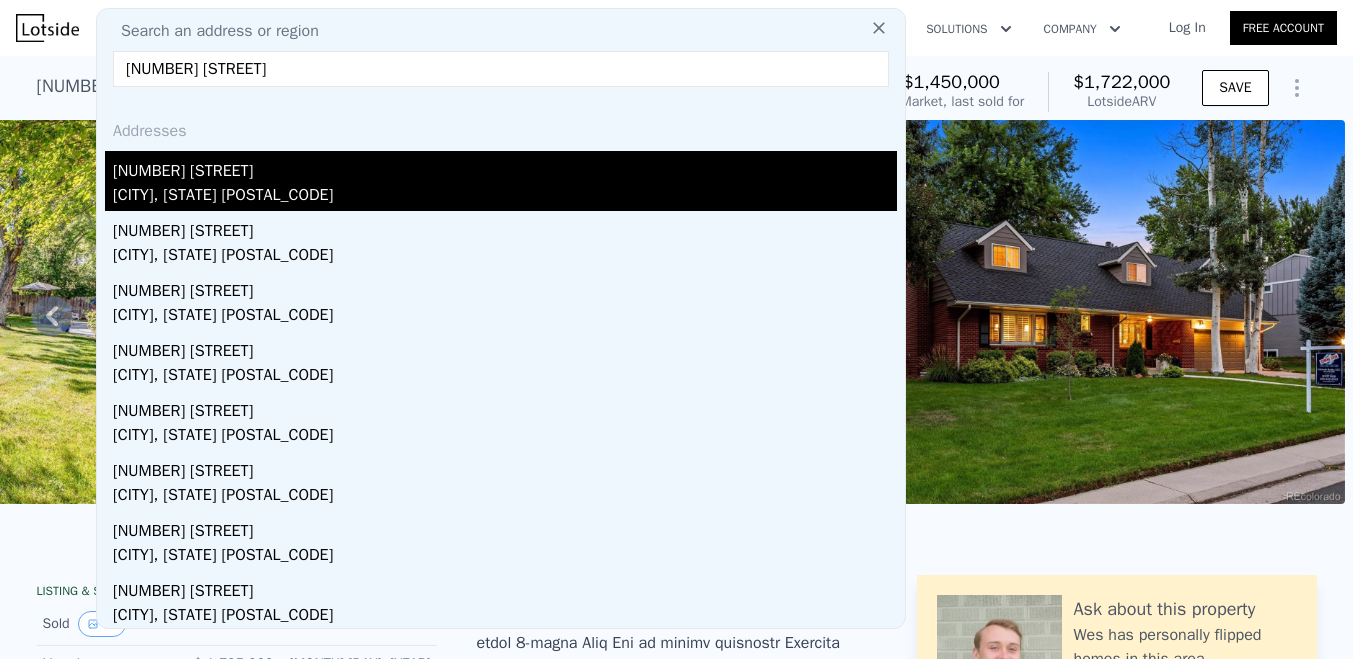 type on "[NUMBER] [STREET]" 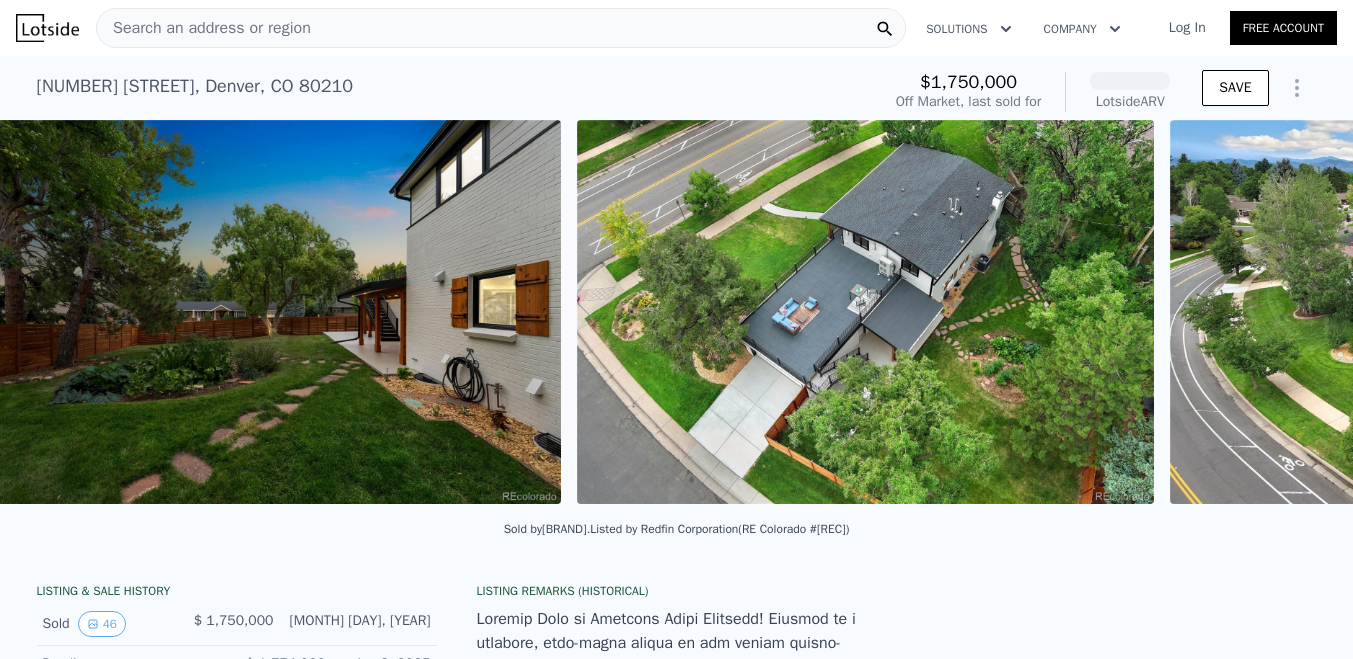scroll, scrollTop: 0, scrollLeft: 19219, axis: horizontal 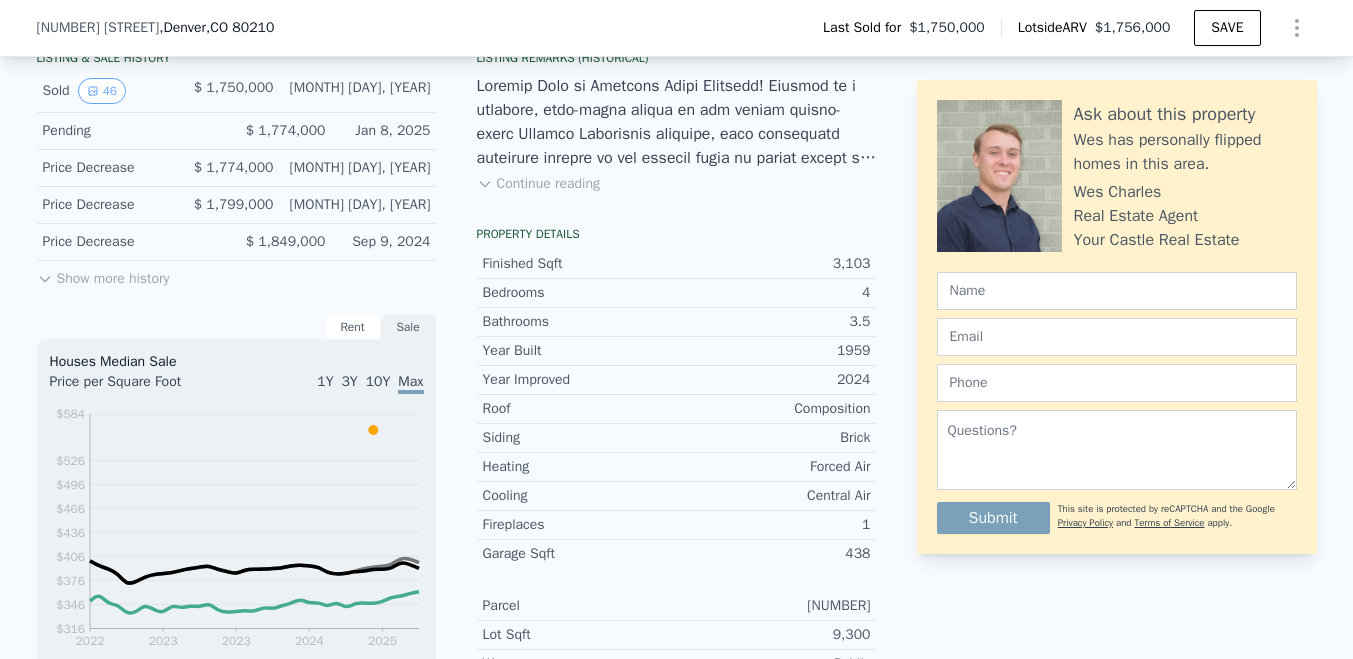 click on "Show more history" at bounding box center [103, 275] 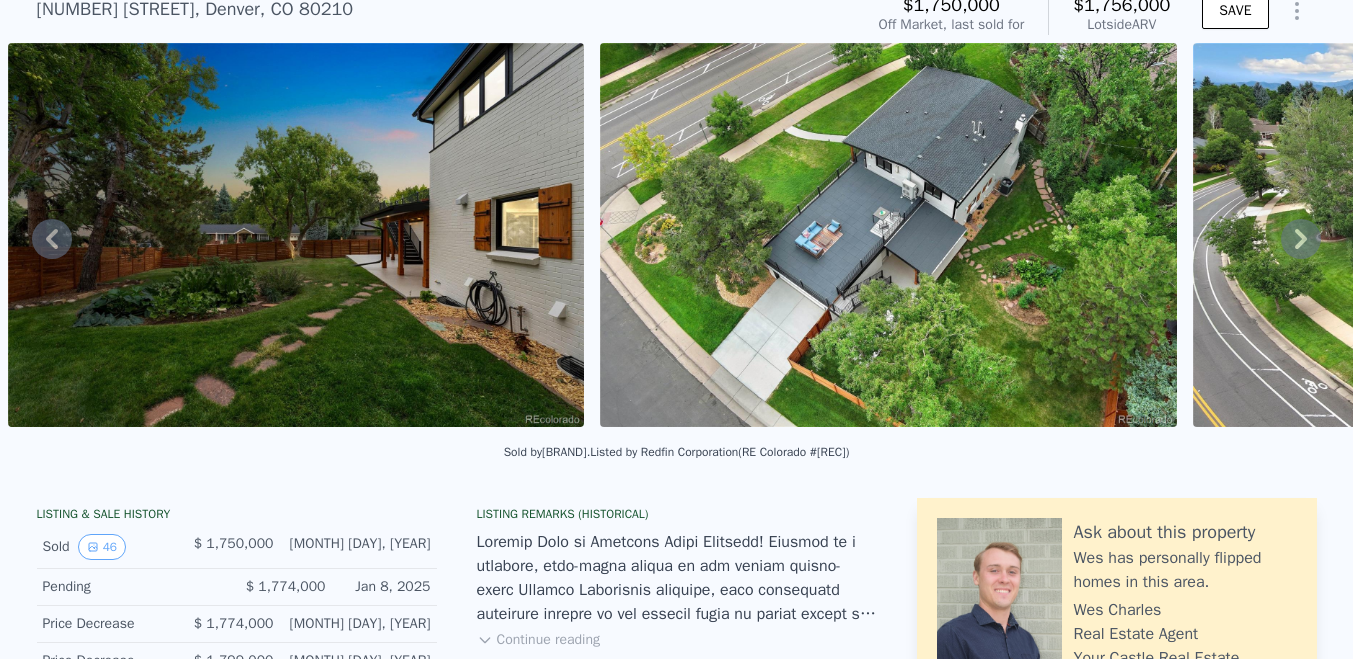 scroll, scrollTop: 0, scrollLeft: 0, axis: both 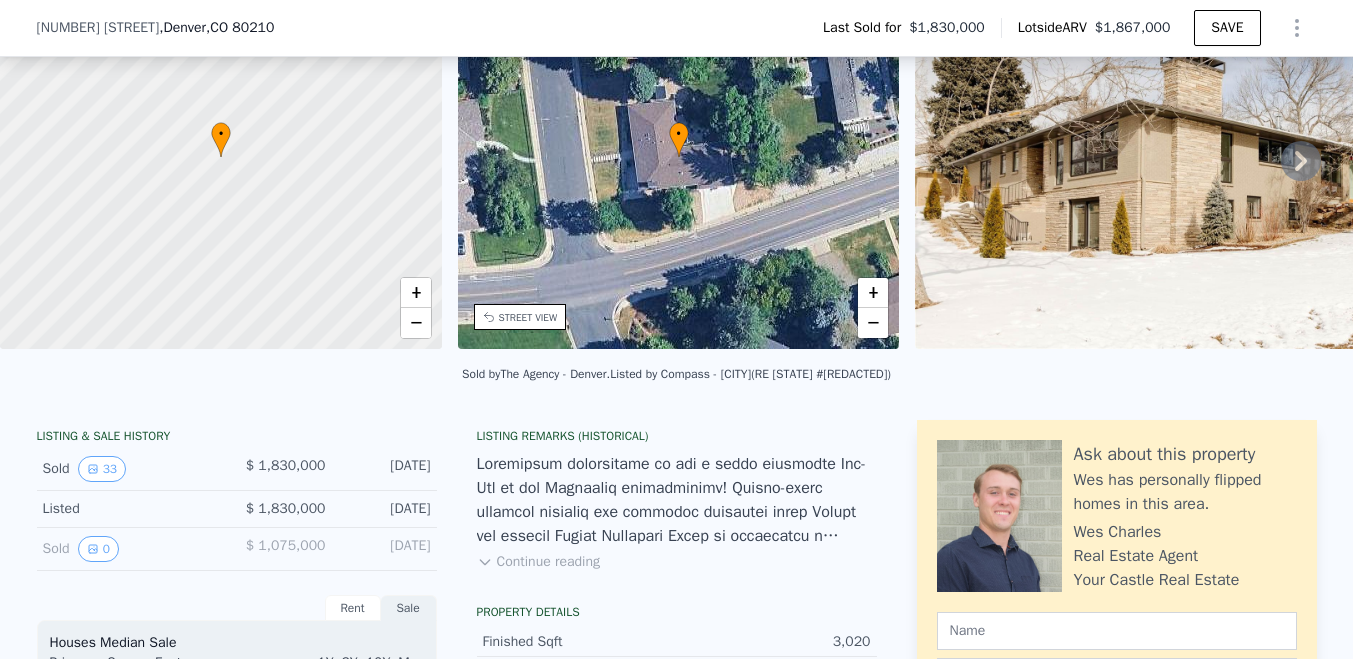click at bounding box center (677, 500) 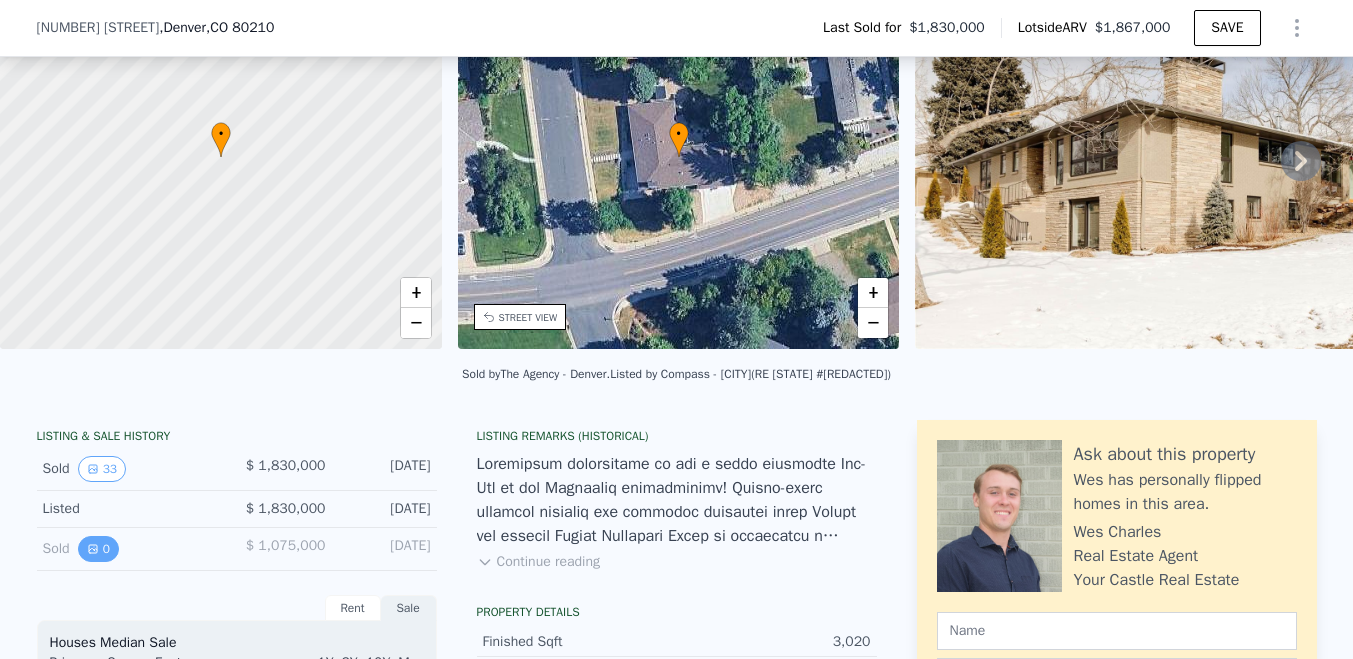 click 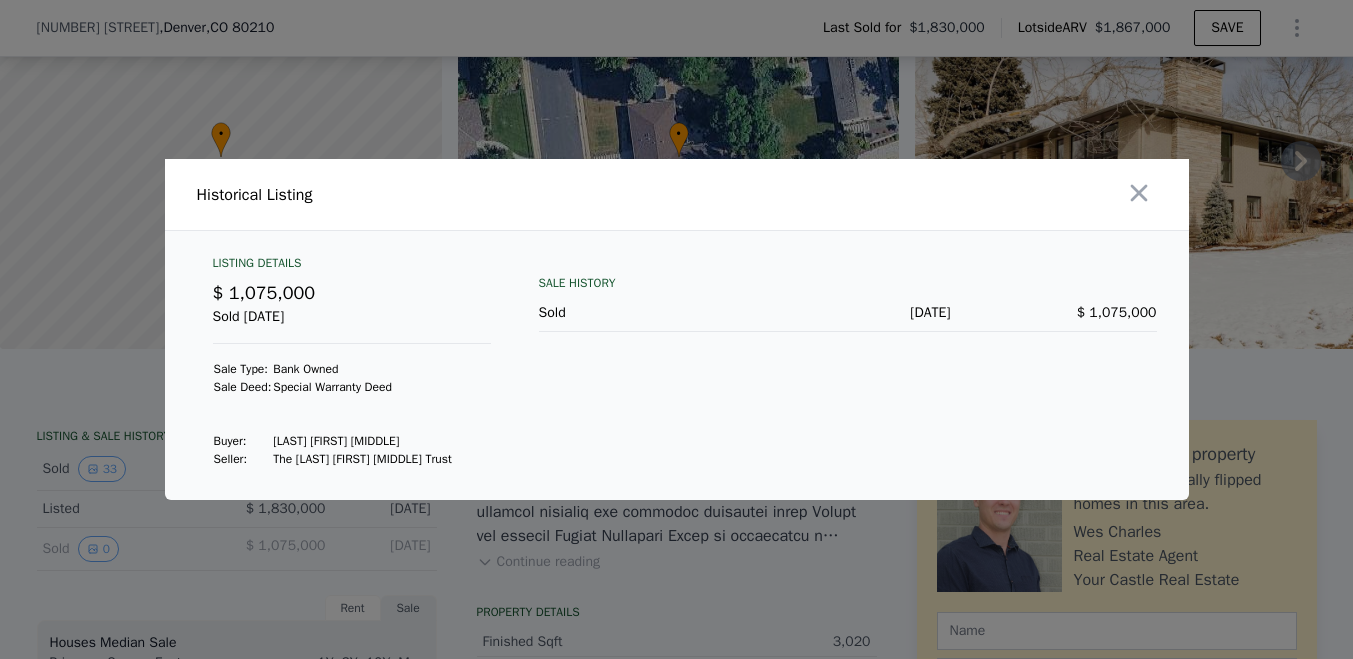 click at bounding box center [676, 329] 